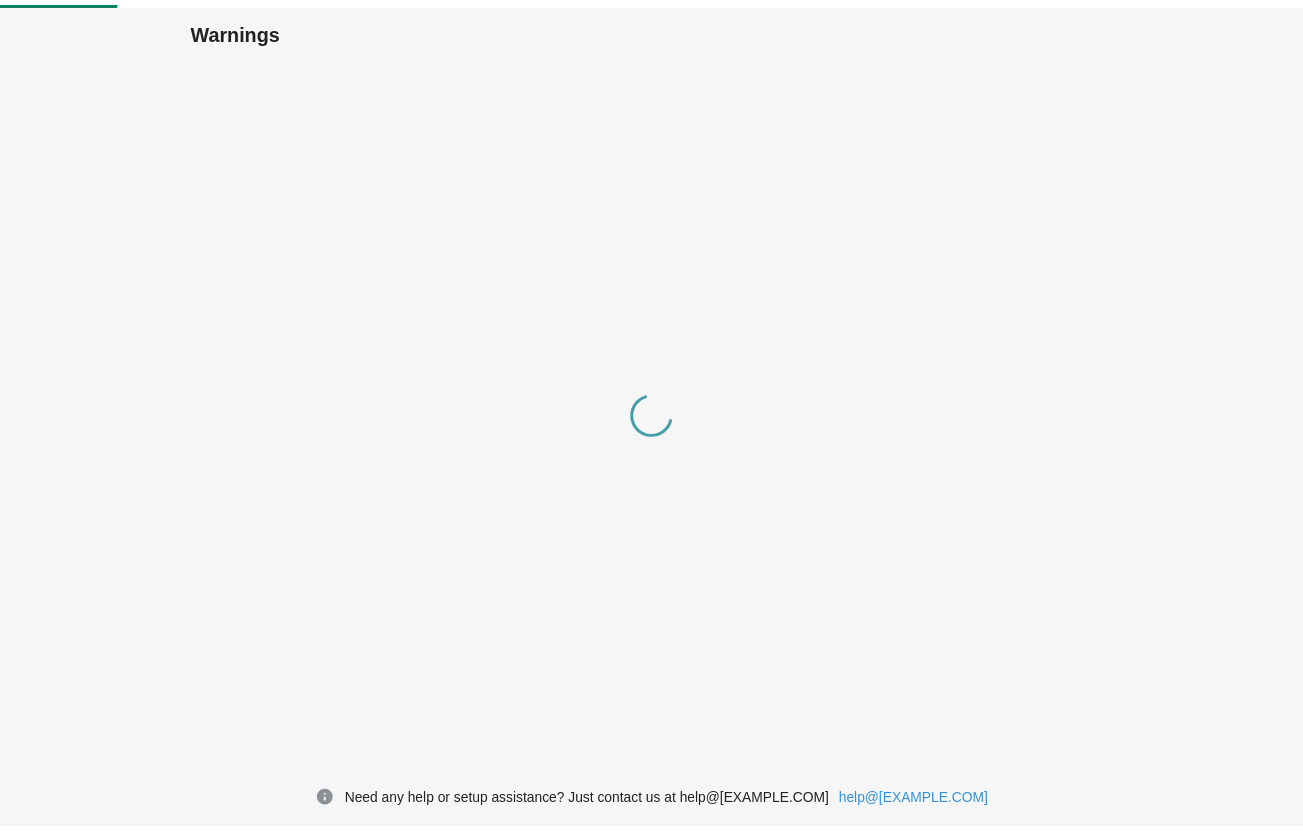 scroll, scrollTop: 0, scrollLeft: 0, axis: both 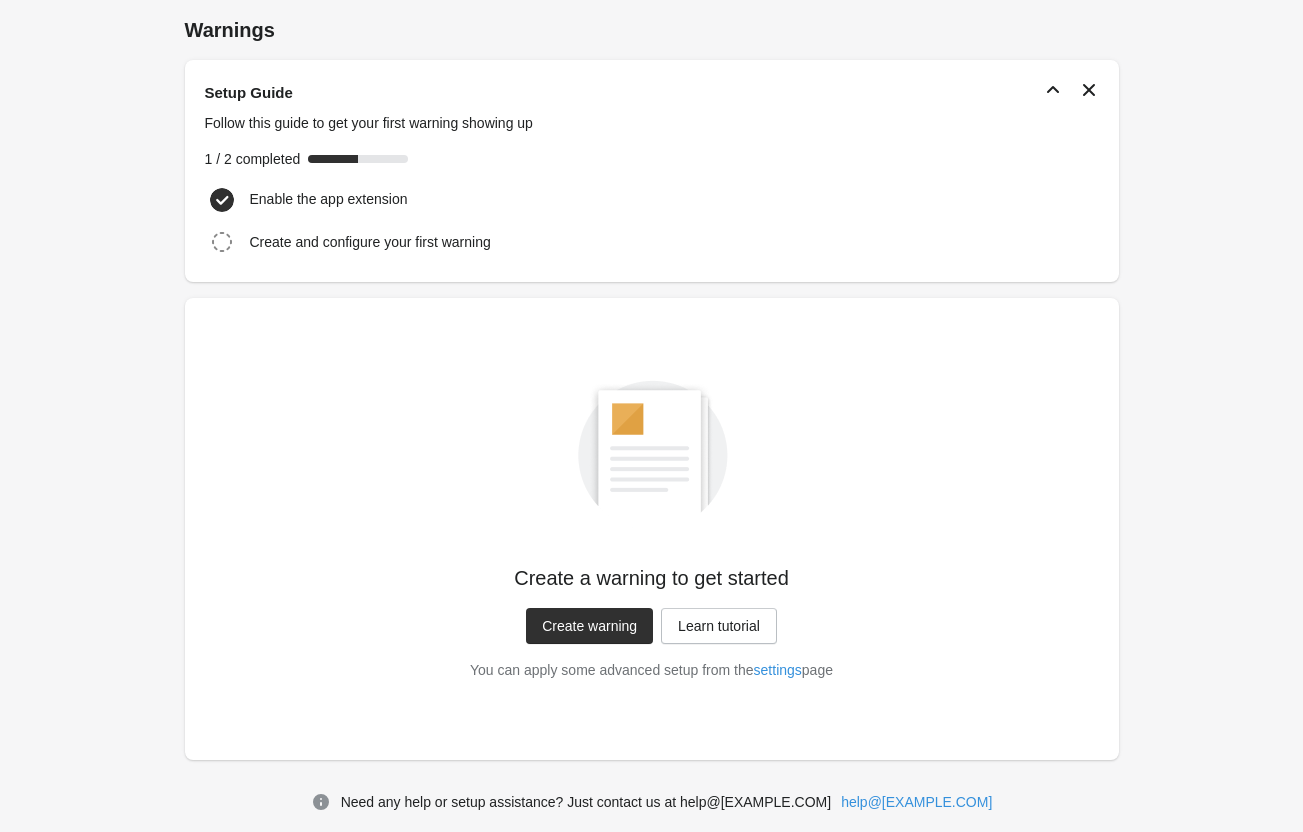 click on "Create warning" at bounding box center [589, 626] 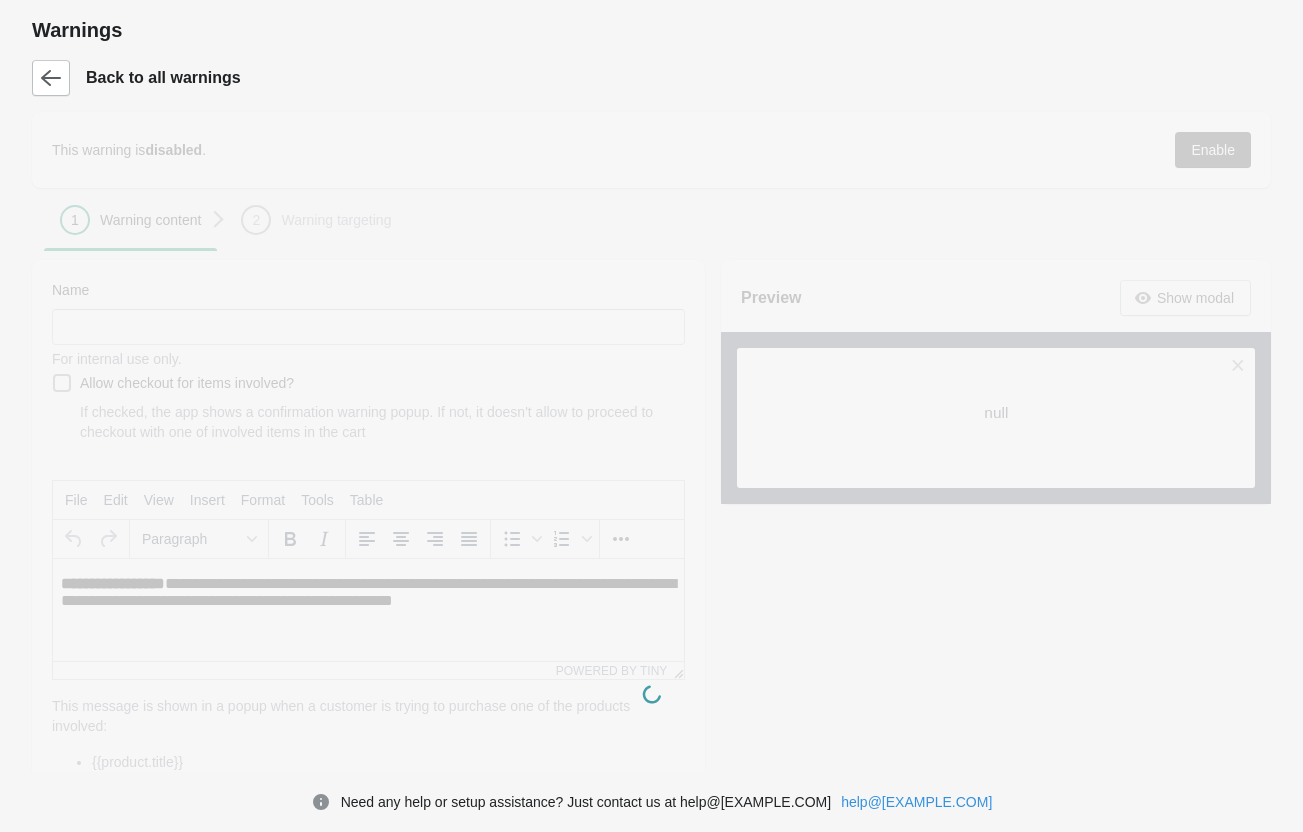 scroll, scrollTop: 0, scrollLeft: 0, axis: both 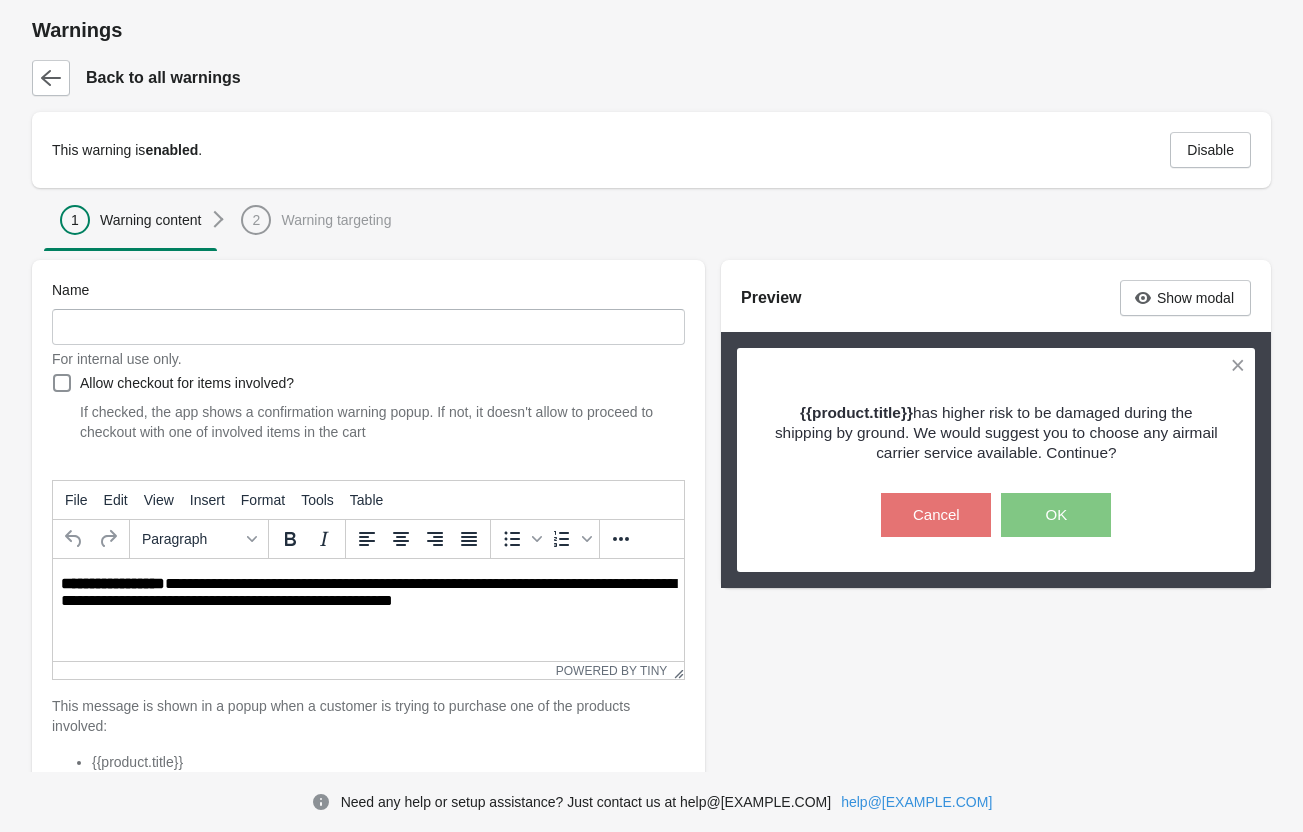 click on "**********" at bounding box center (113, 583) 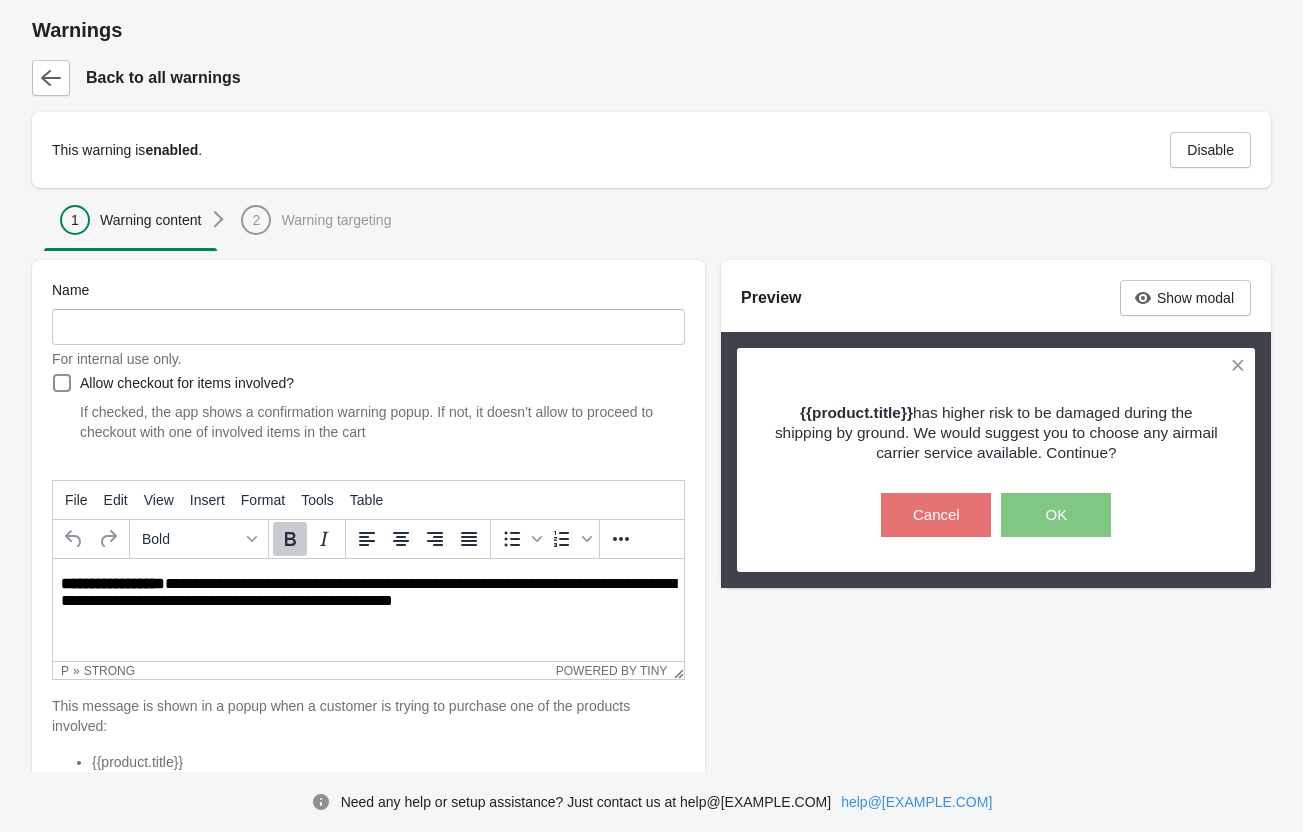 paste 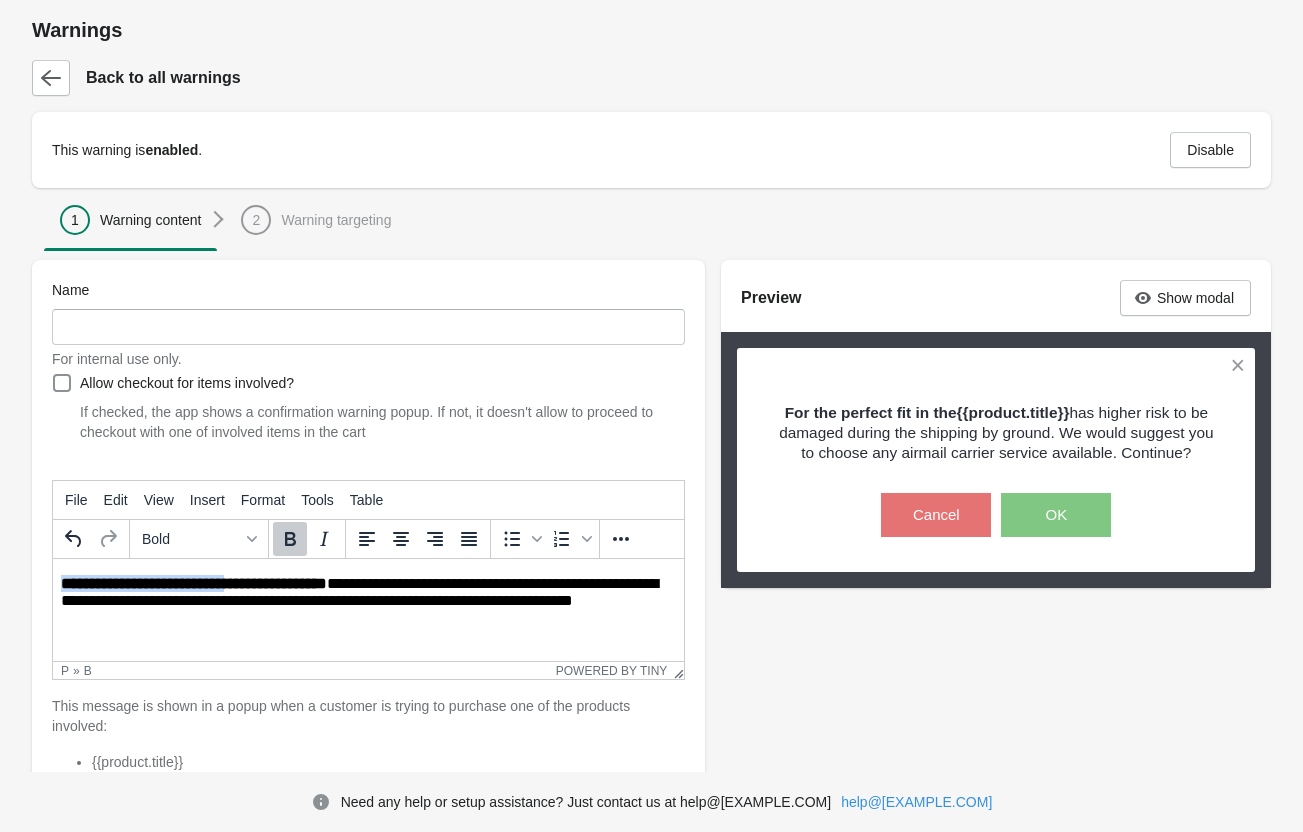 drag, startPoint x: 228, startPoint y: 586, endPoint x: 180, endPoint y: 563, distance: 53.225933 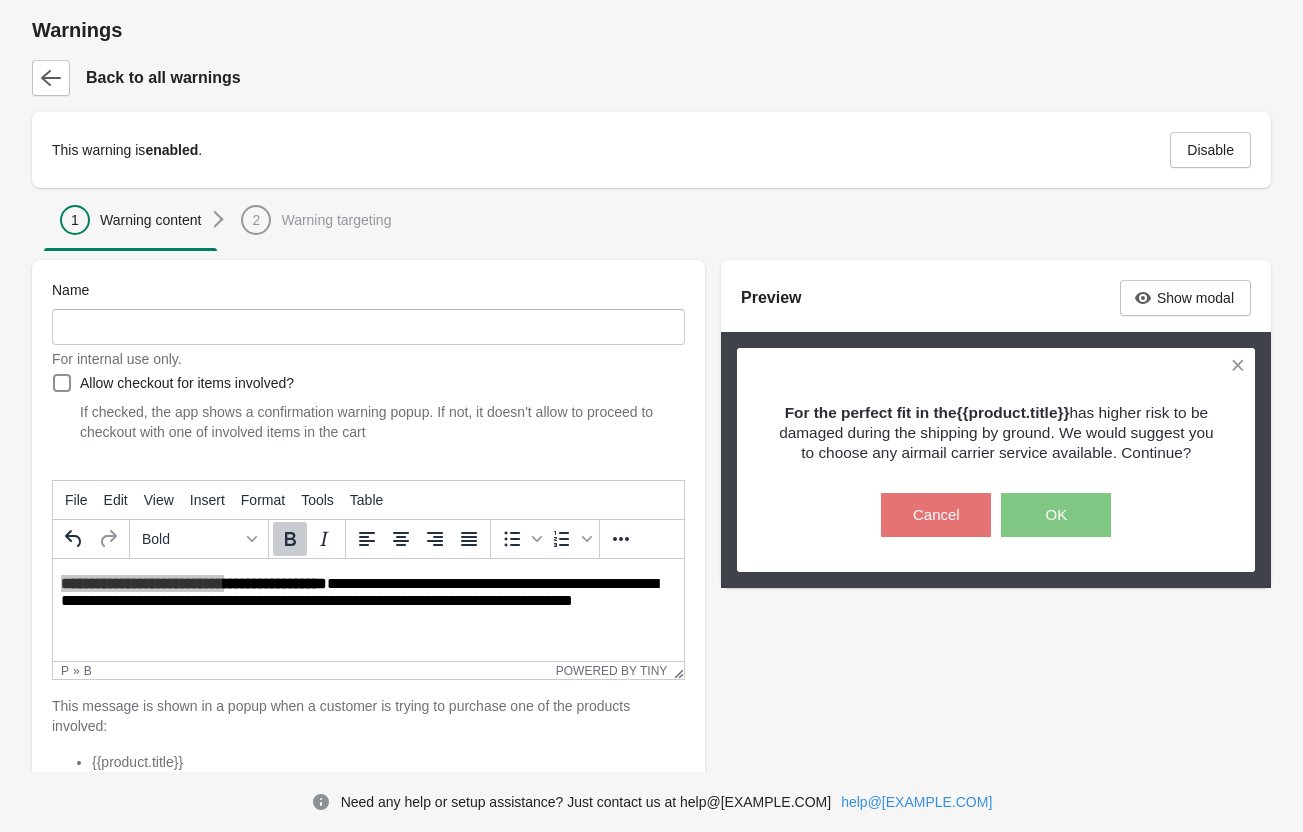 click 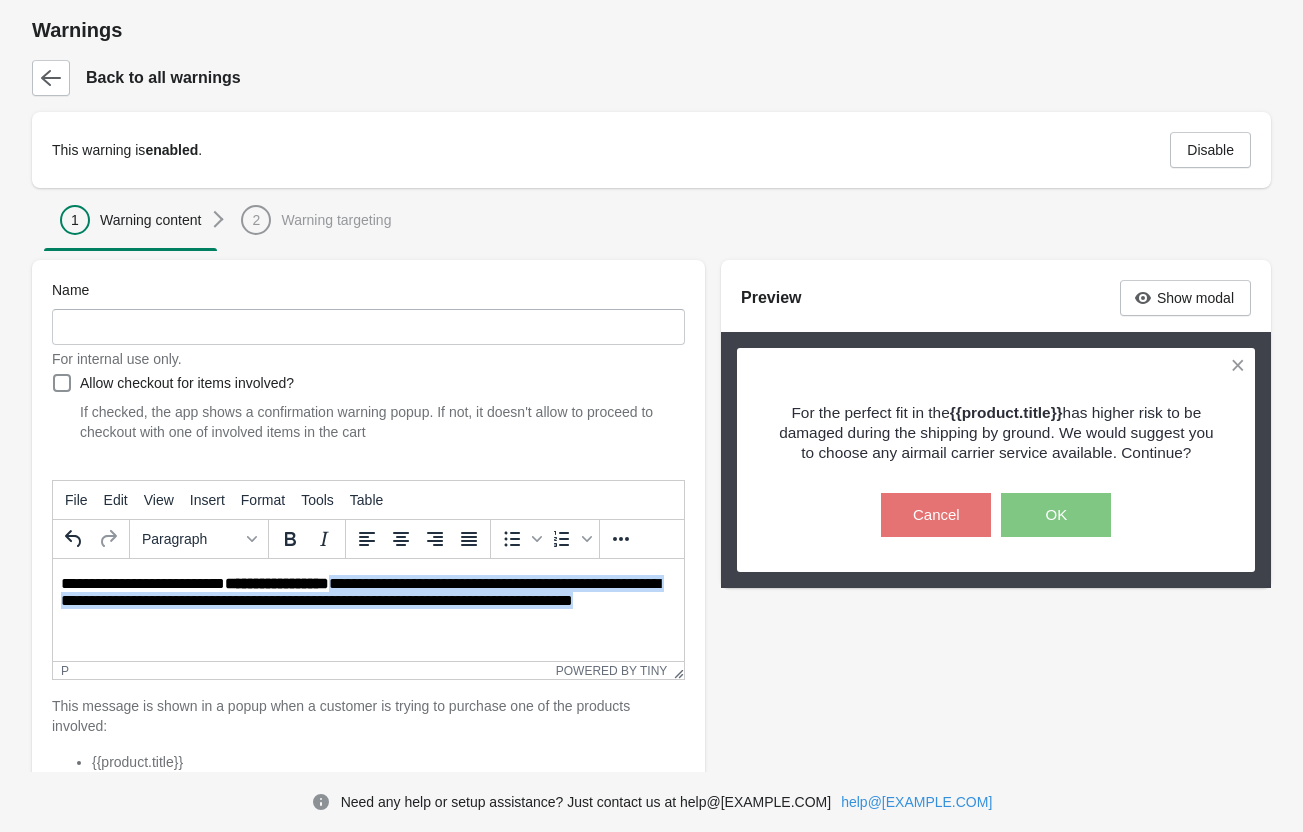 drag, startPoint x: 329, startPoint y: 579, endPoint x: 666, endPoint y: 600, distance: 337.65366 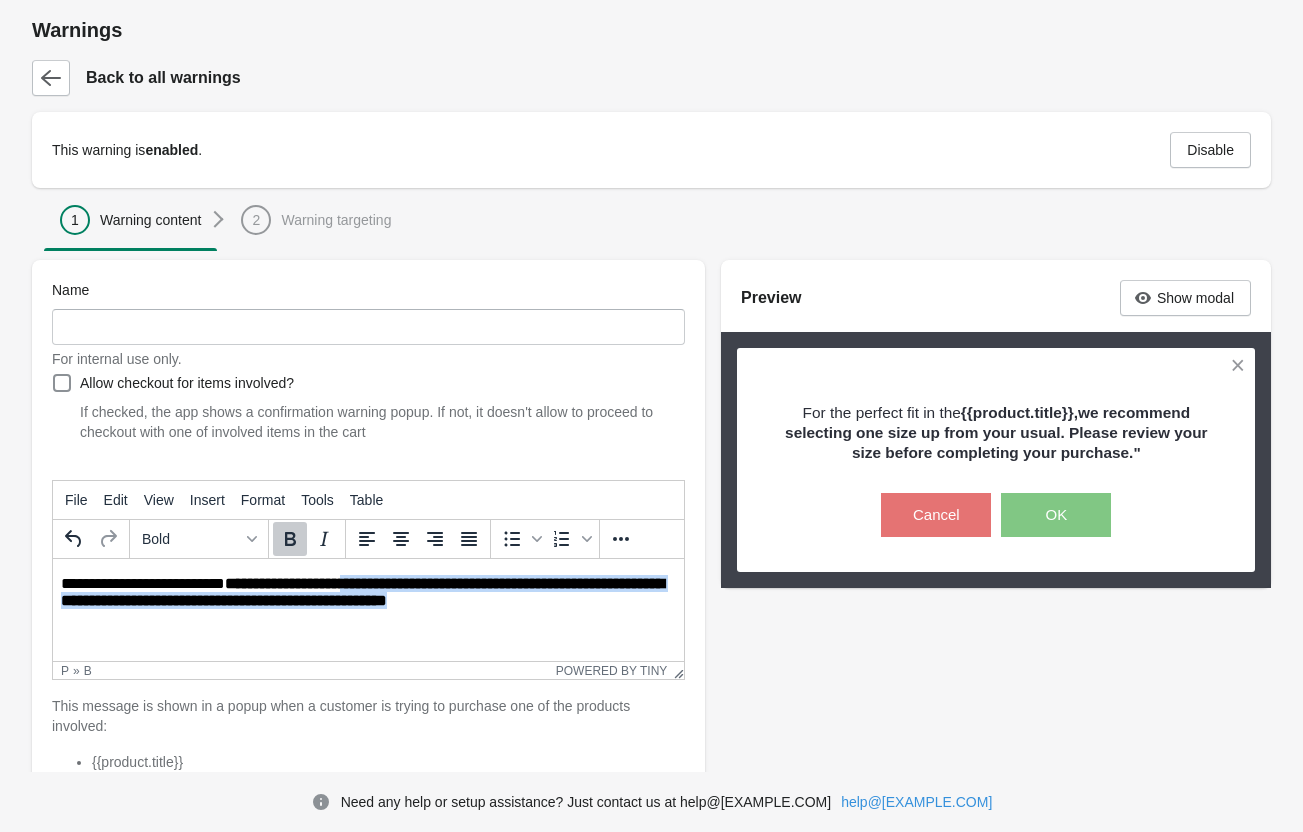 drag, startPoint x: 596, startPoint y: 608, endPoint x: 334, endPoint y: 583, distance: 263.19003 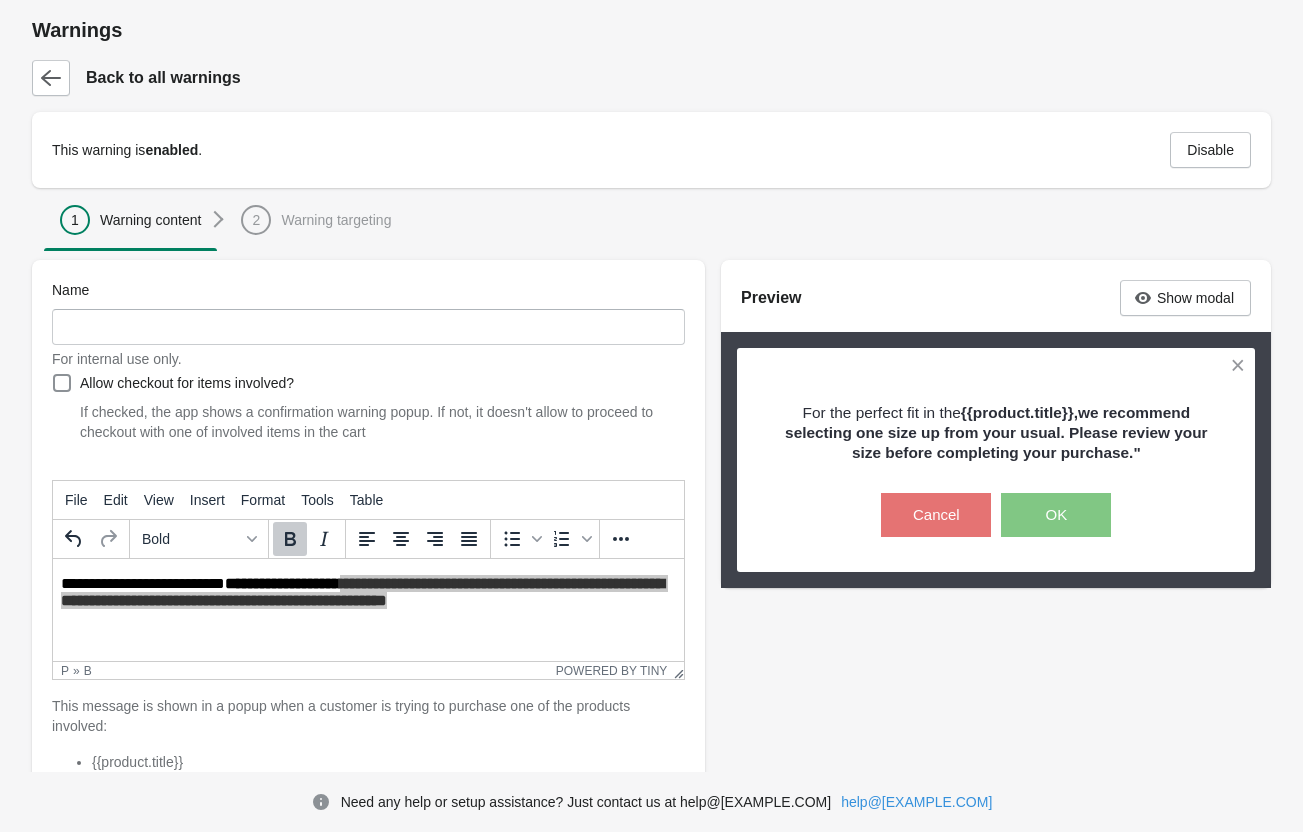 click 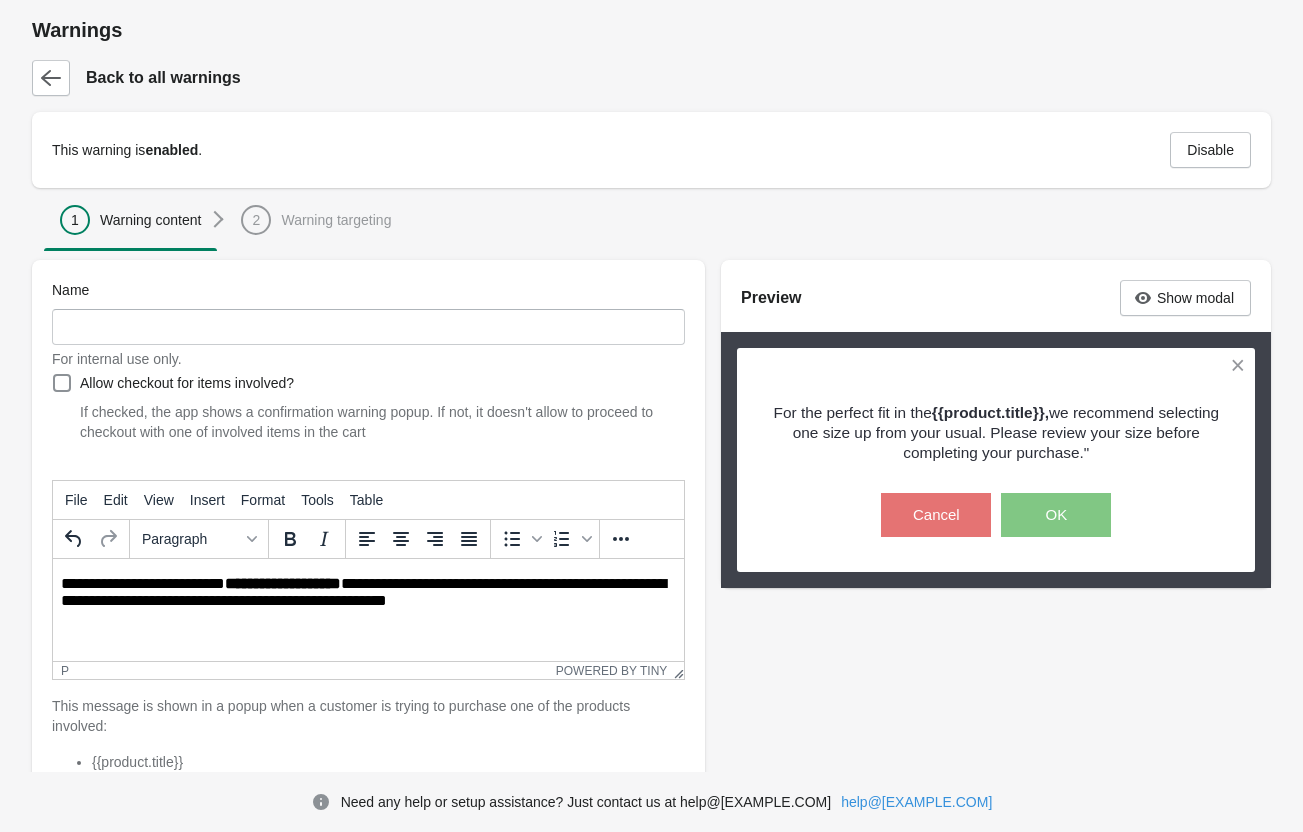 click on "**********" at bounding box center [368, 593] 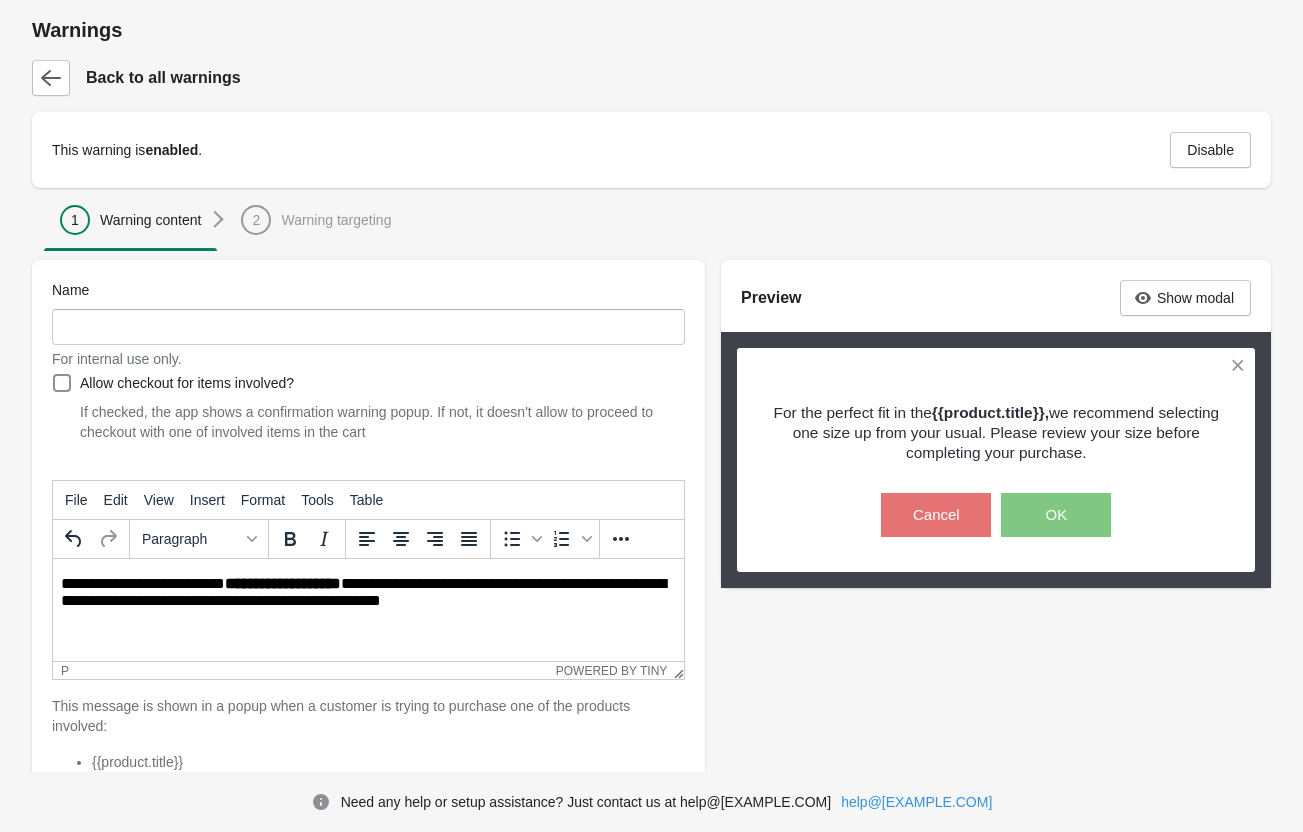 click on "**********" at bounding box center (368, 593) 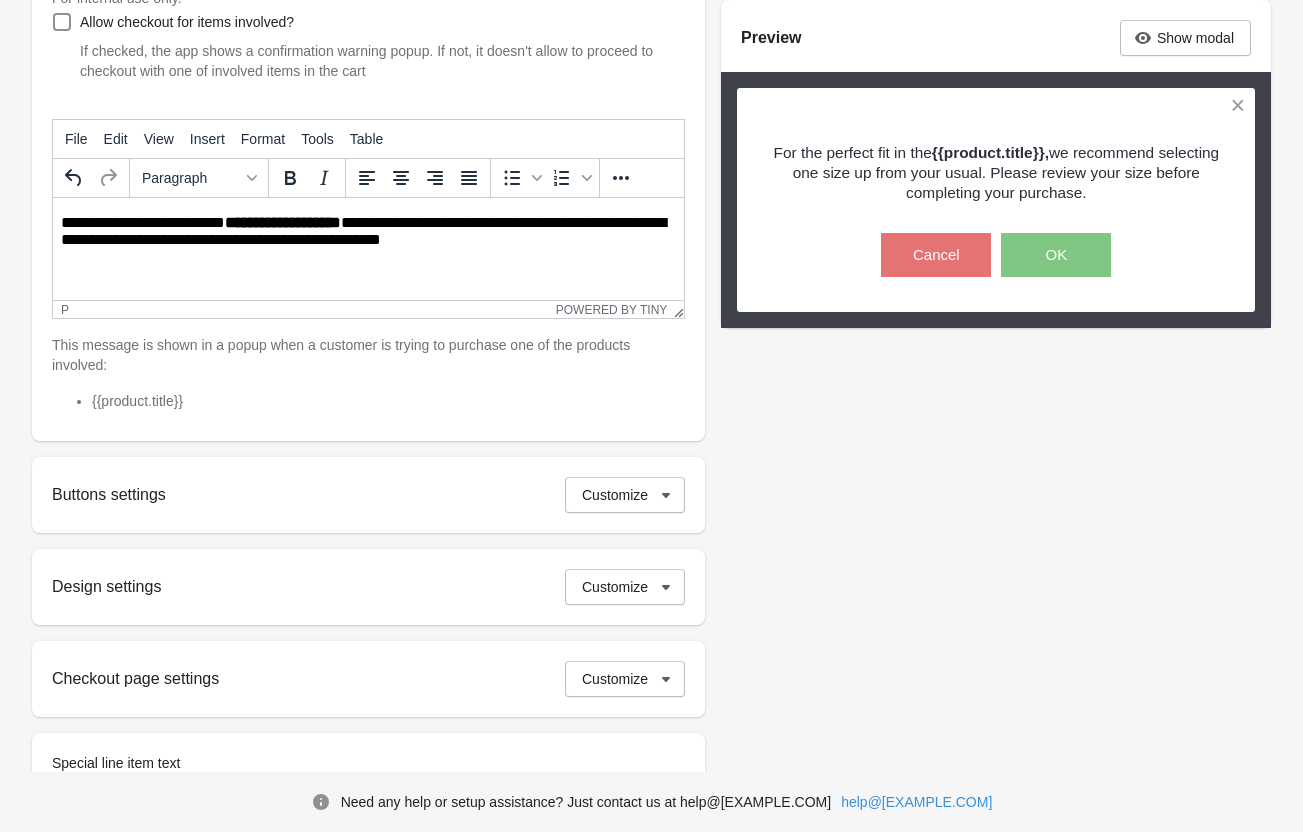 scroll, scrollTop: 400, scrollLeft: 0, axis: vertical 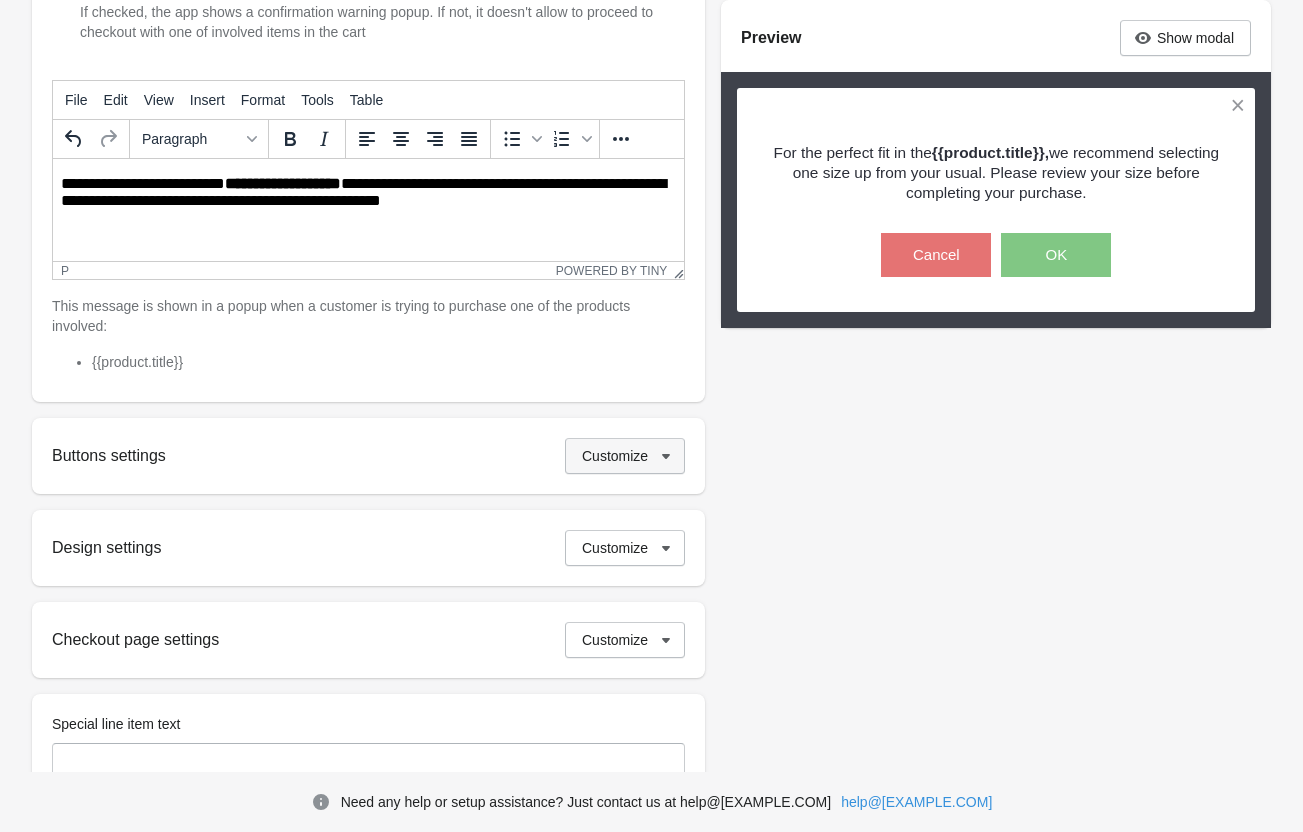 click on "Customize" at bounding box center (615, 456) 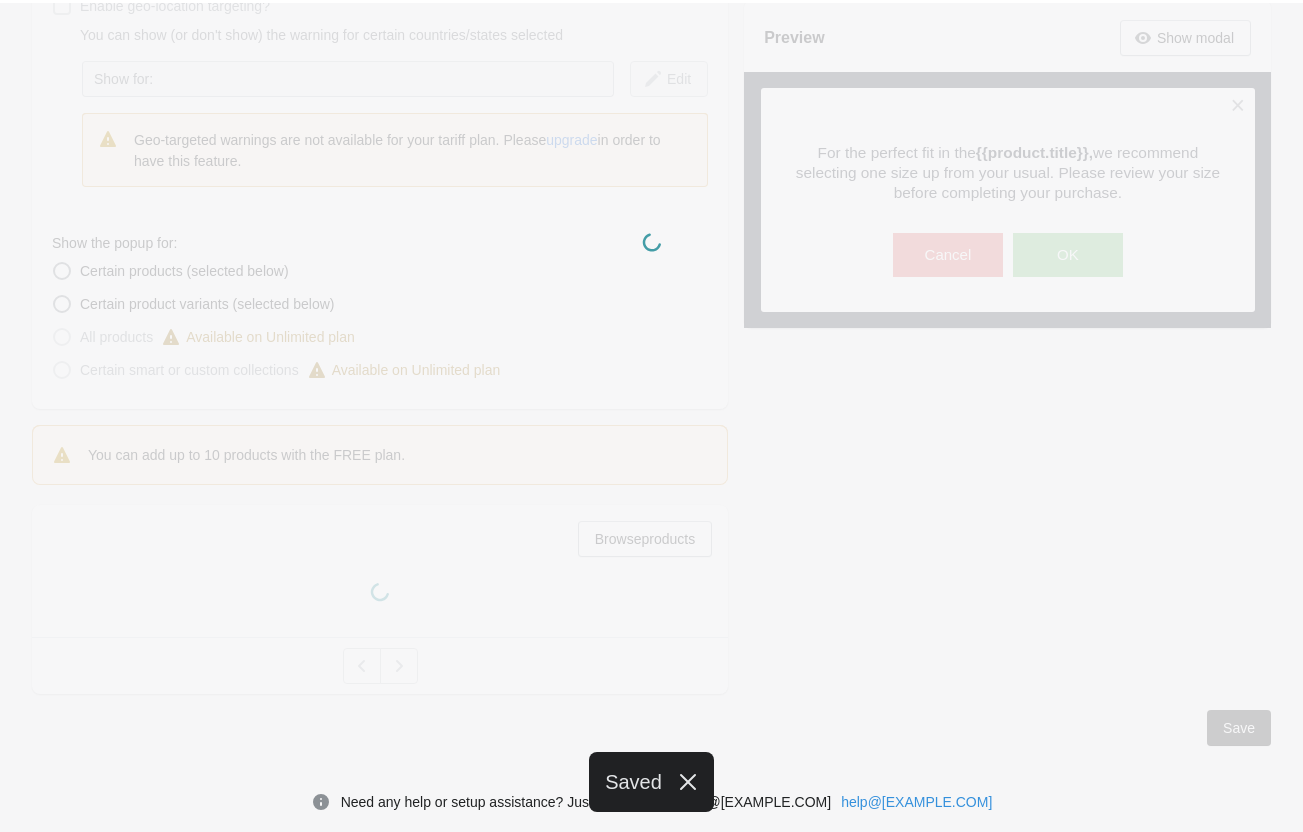 scroll, scrollTop: 375, scrollLeft: 0, axis: vertical 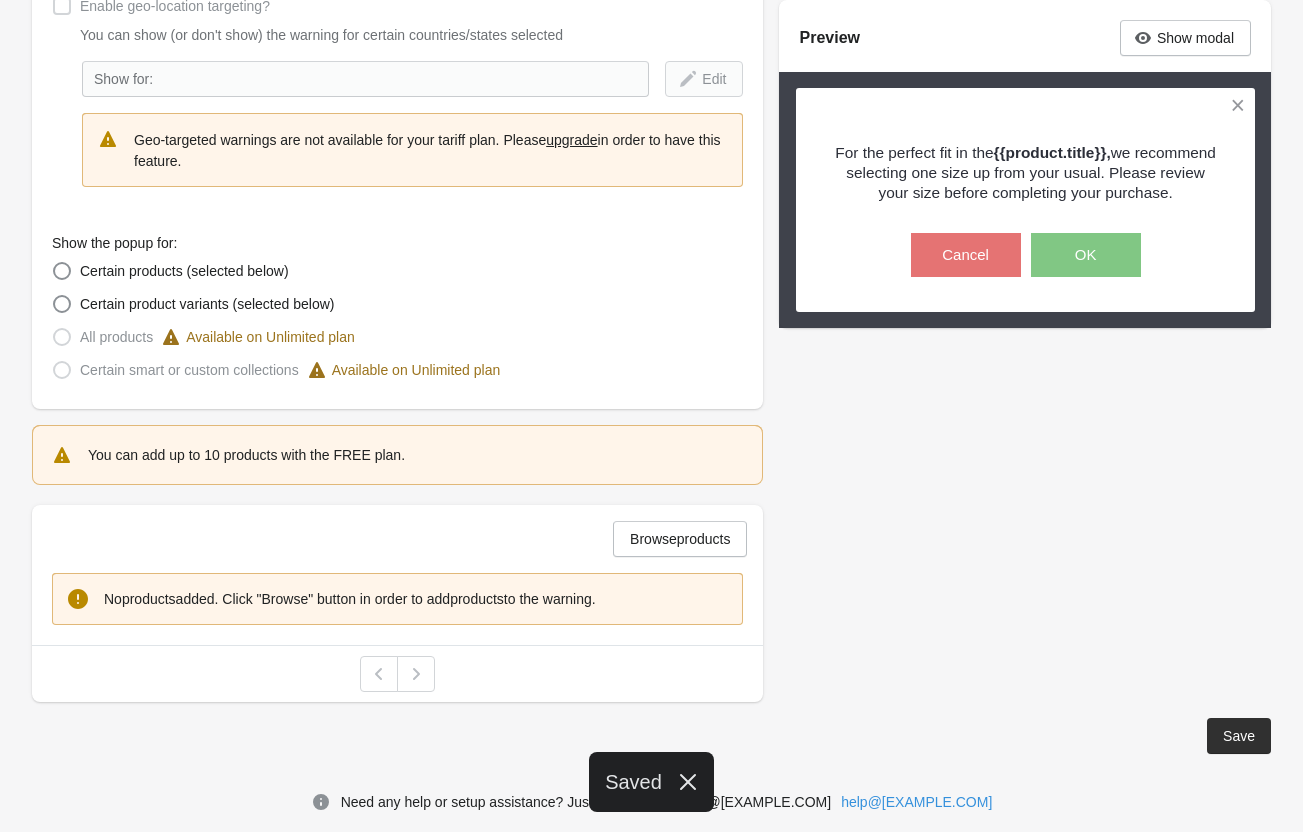 click on "upgrade" at bounding box center [571, 140] 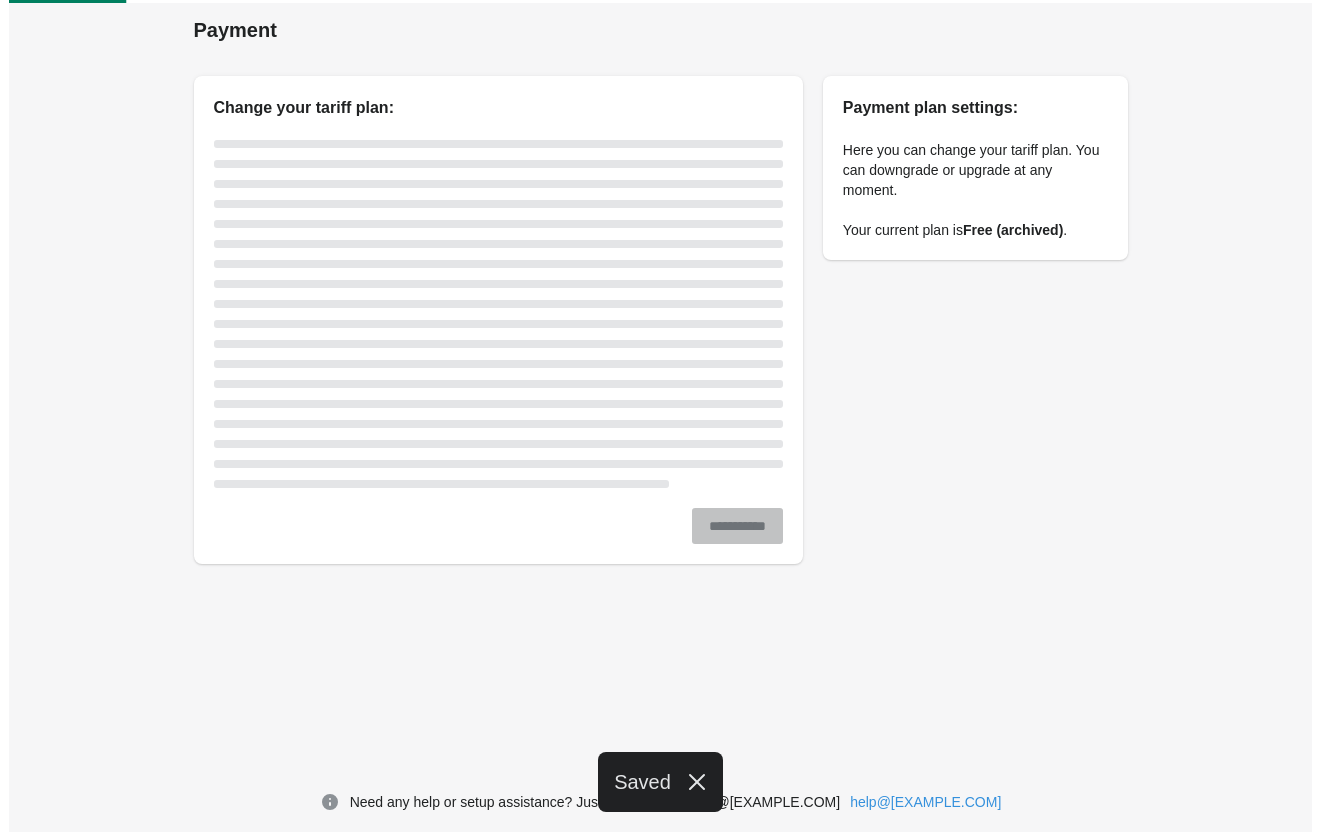 scroll, scrollTop: 0, scrollLeft: 0, axis: both 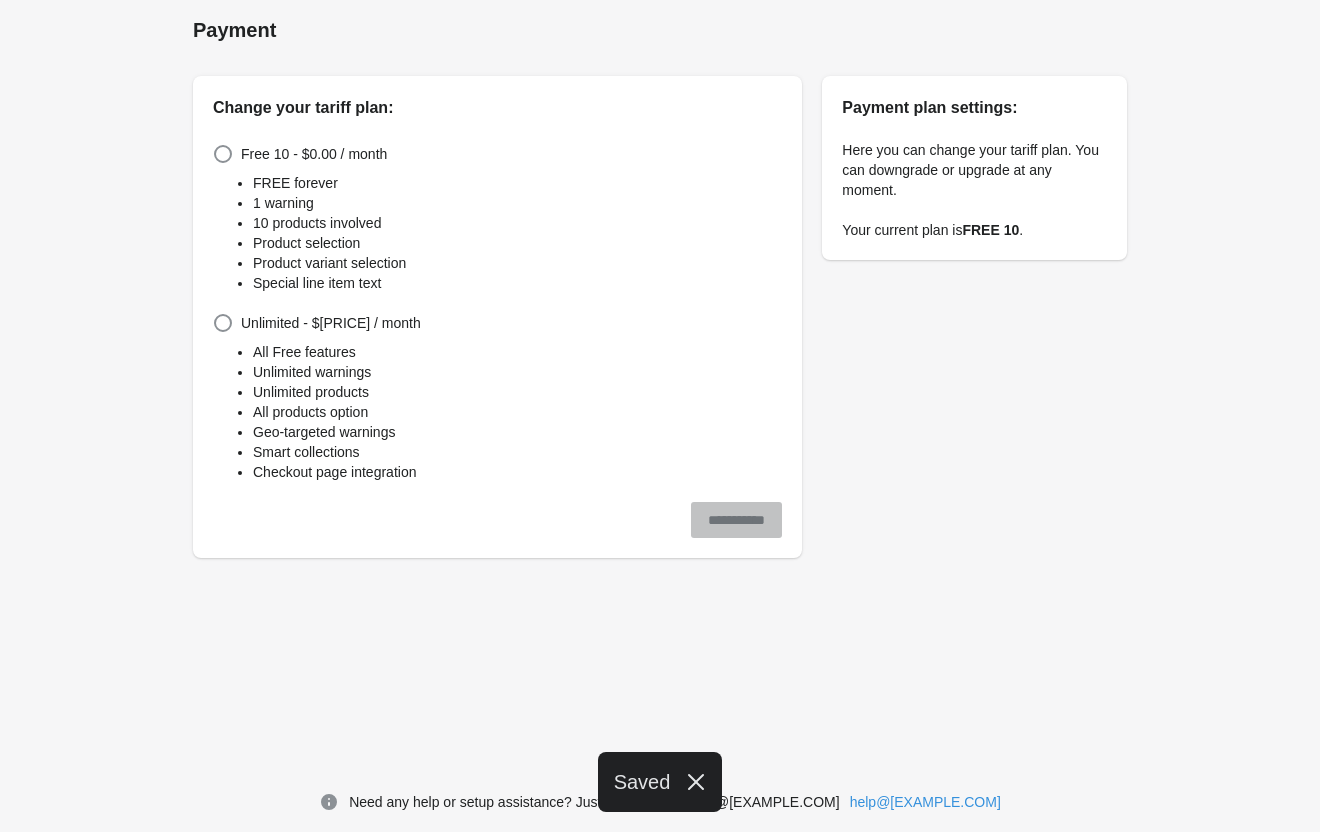 click on "All Free features" at bounding box center [517, 352] 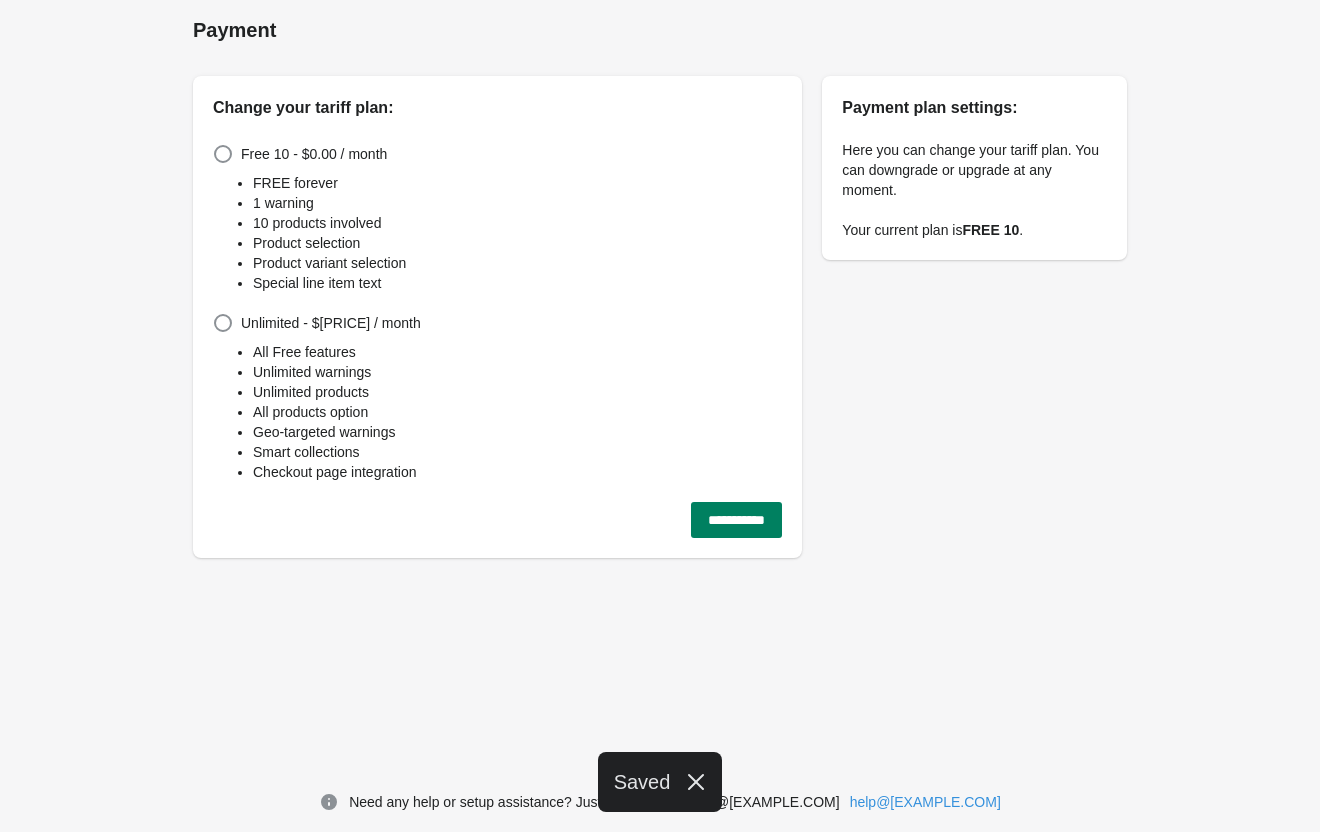 click on "**********" at bounding box center (736, 520) 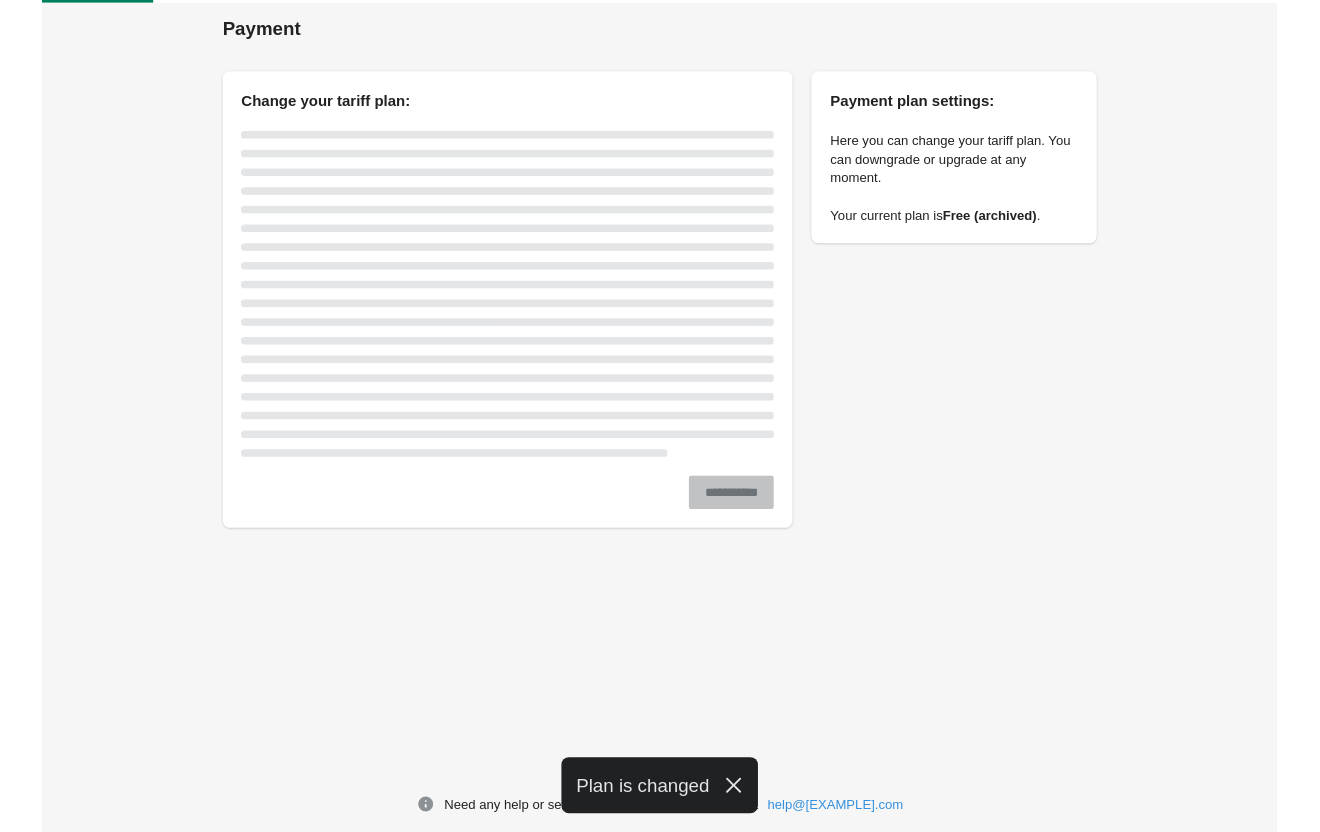 scroll, scrollTop: 0, scrollLeft: 0, axis: both 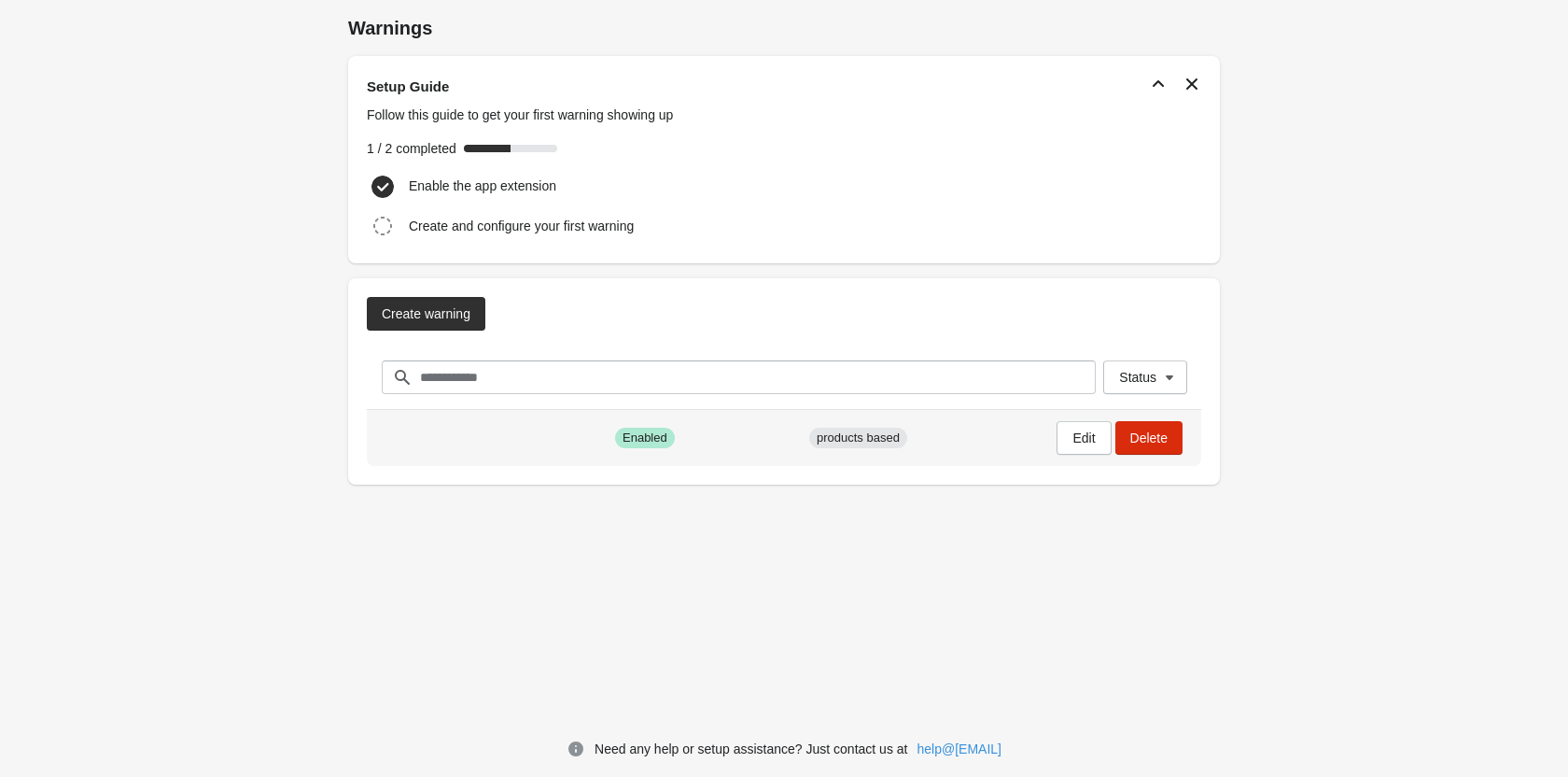 click on "Success  Enabled" at bounding box center [705, 438] 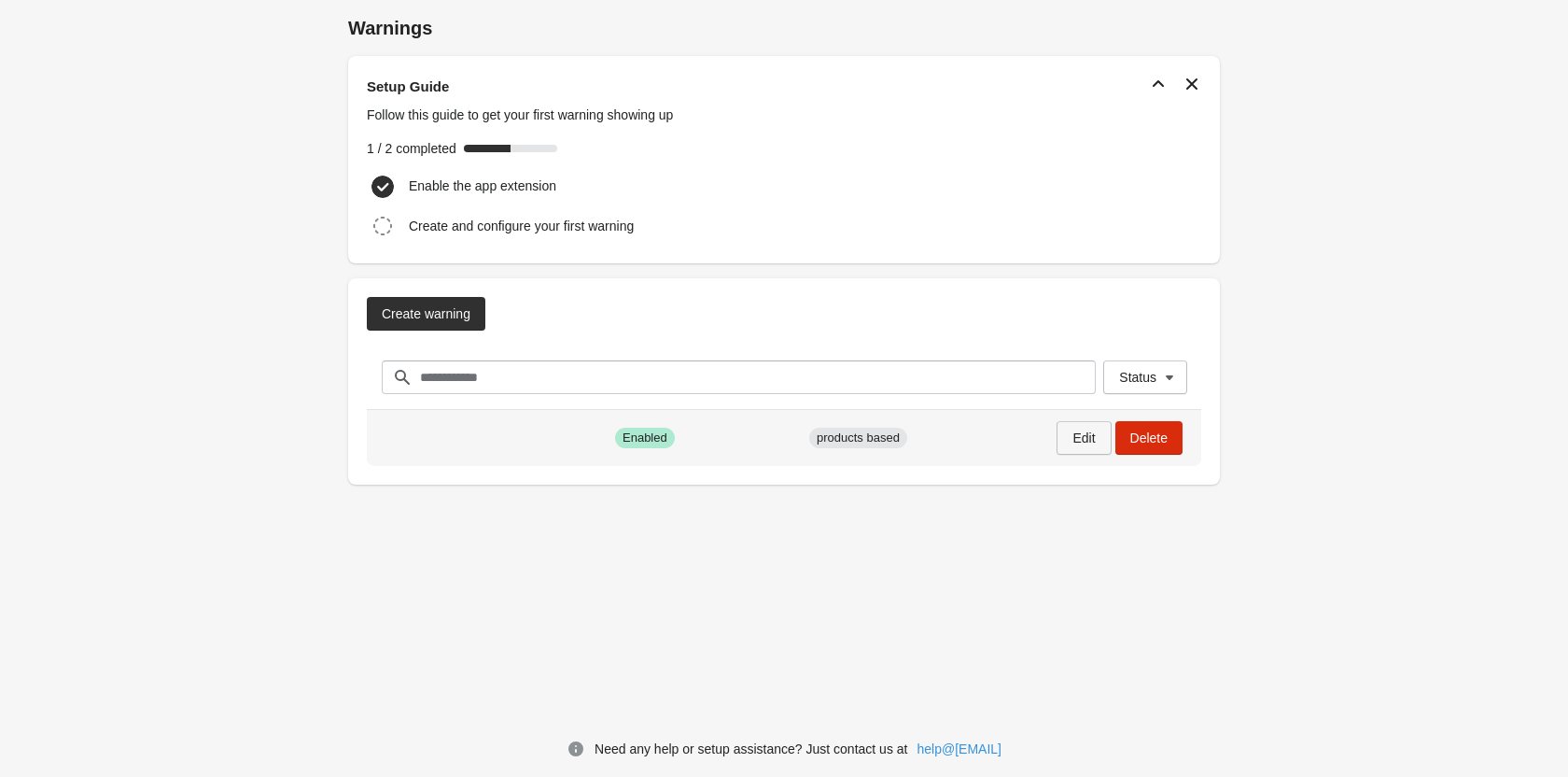 click on "Edit" at bounding box center [1084, 438] 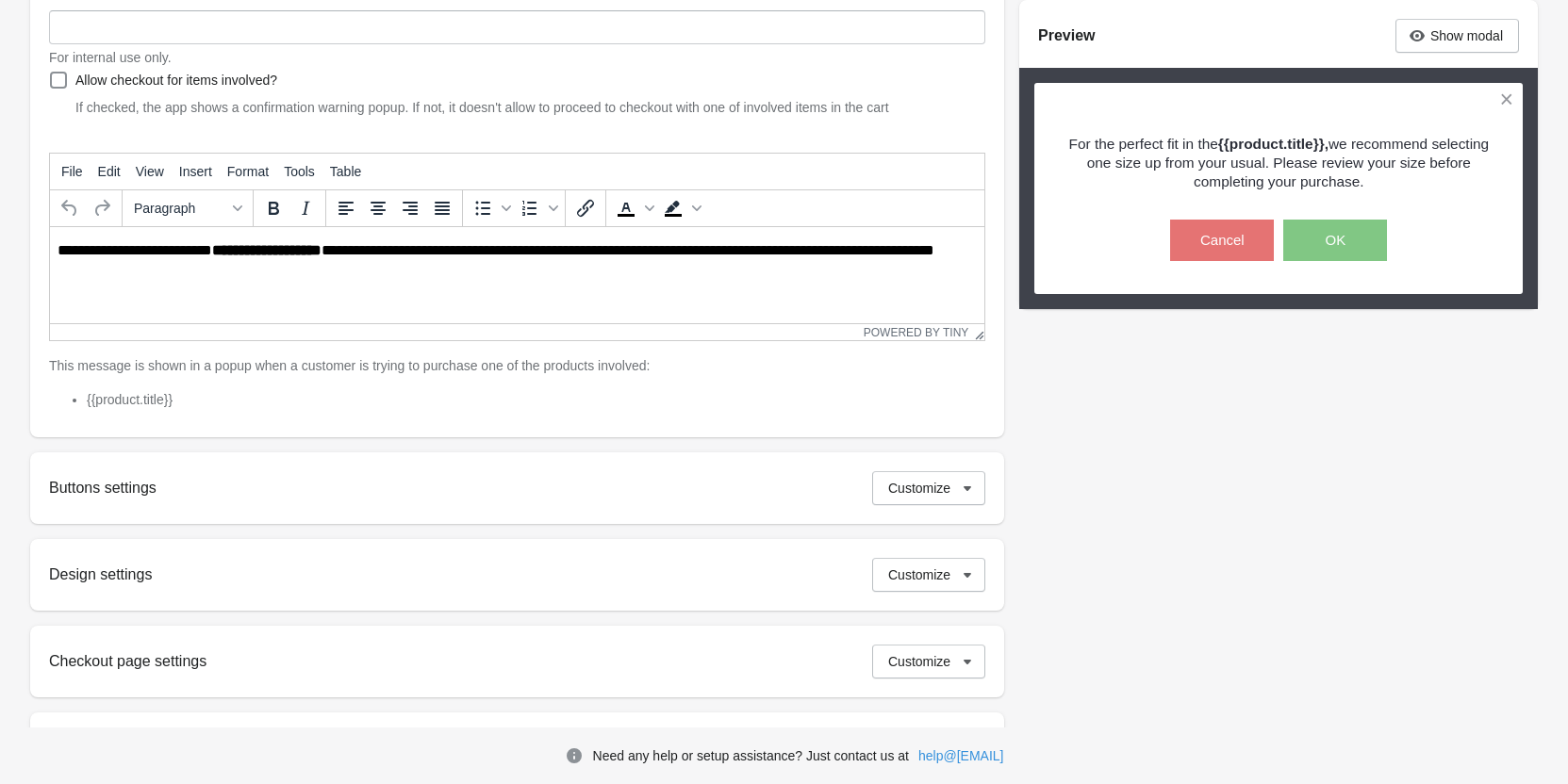 scroll, scrollTop: 283, scrollLeft: 0, axis: vertical 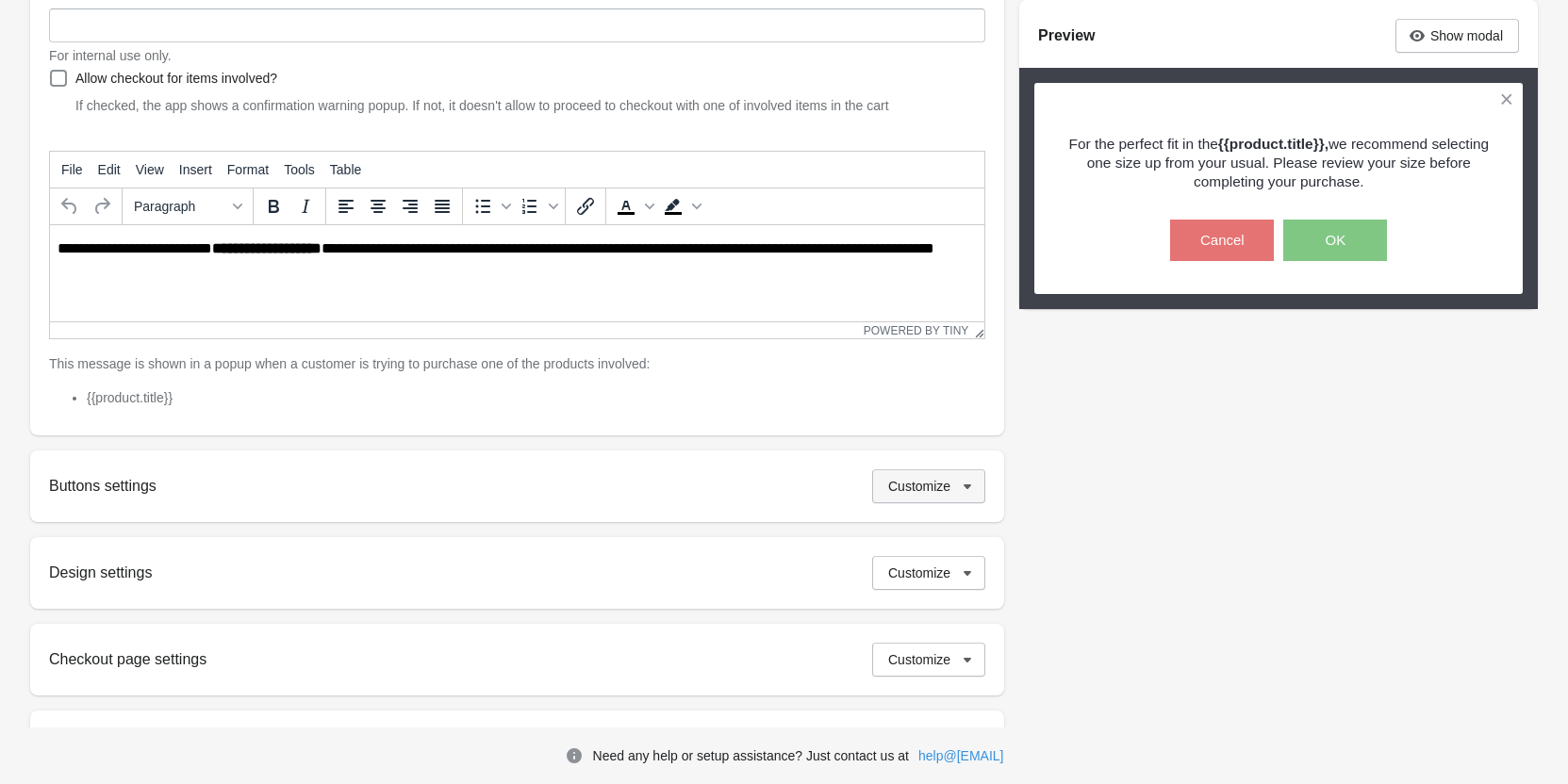 click on "Customize" at bounding box center [919, 486] 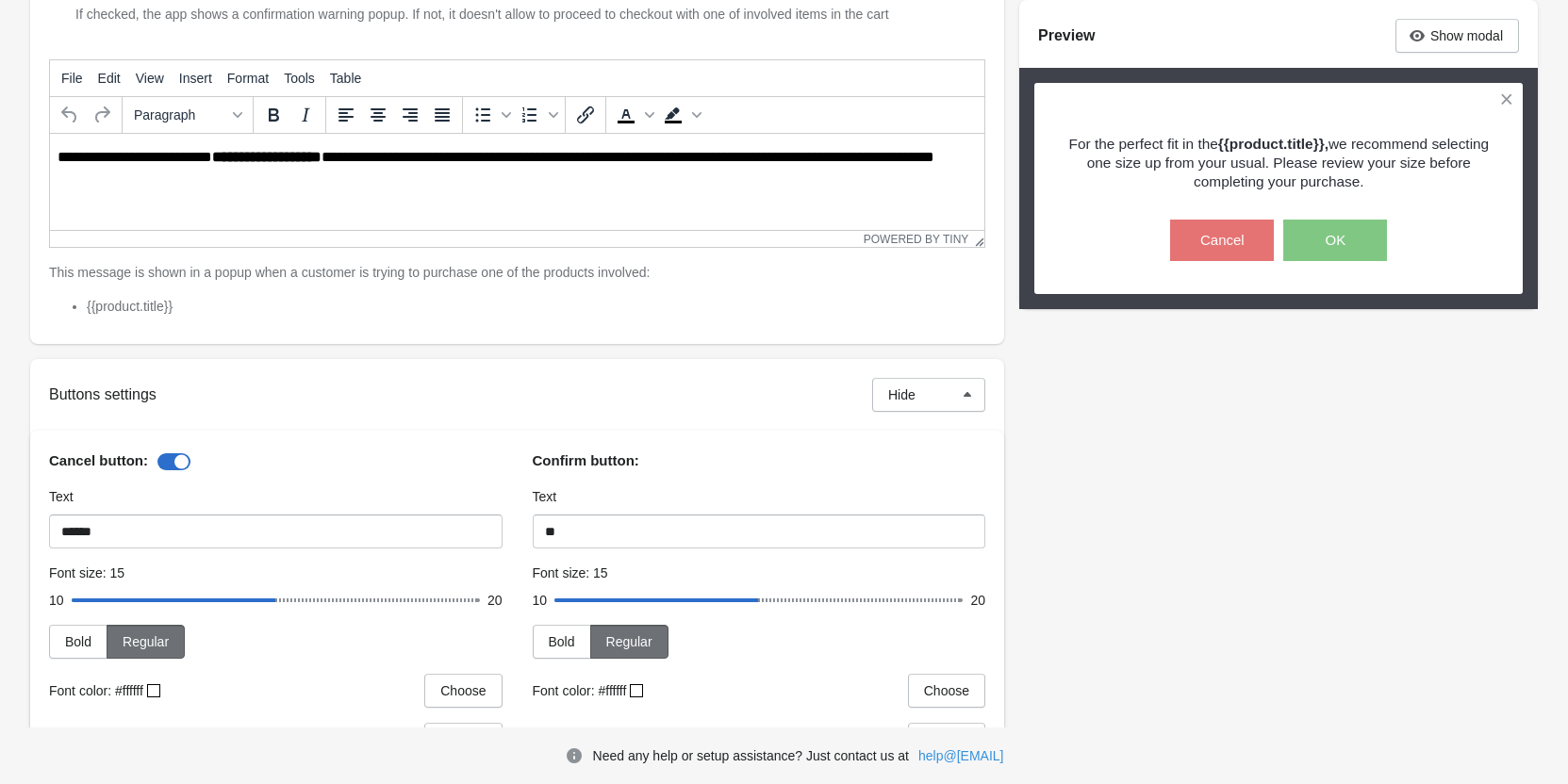 scroll, scrollTop: 377, scrollLeft: 0, axis: vertical 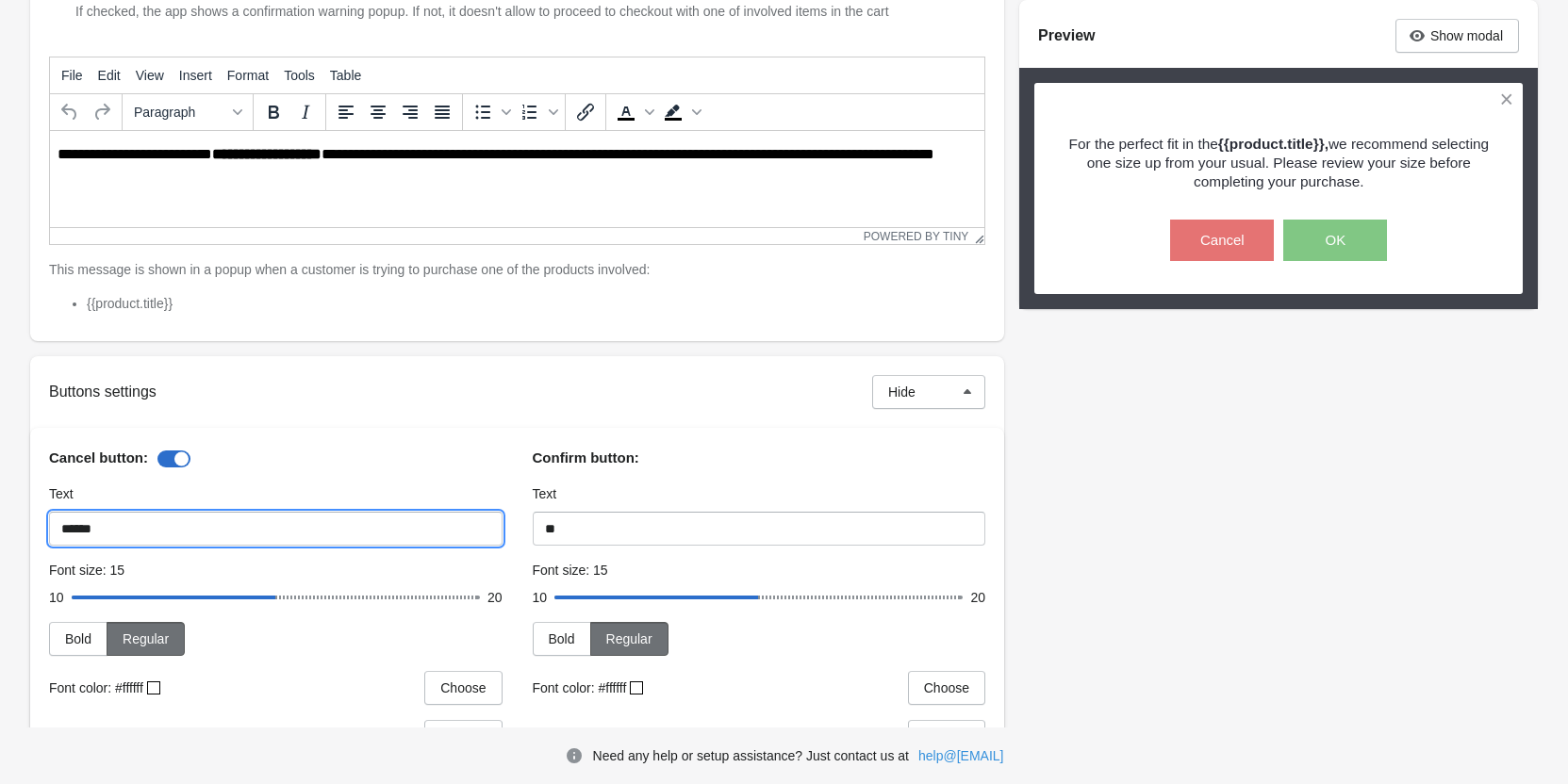 click on "******" at bounding box center (275, 529) 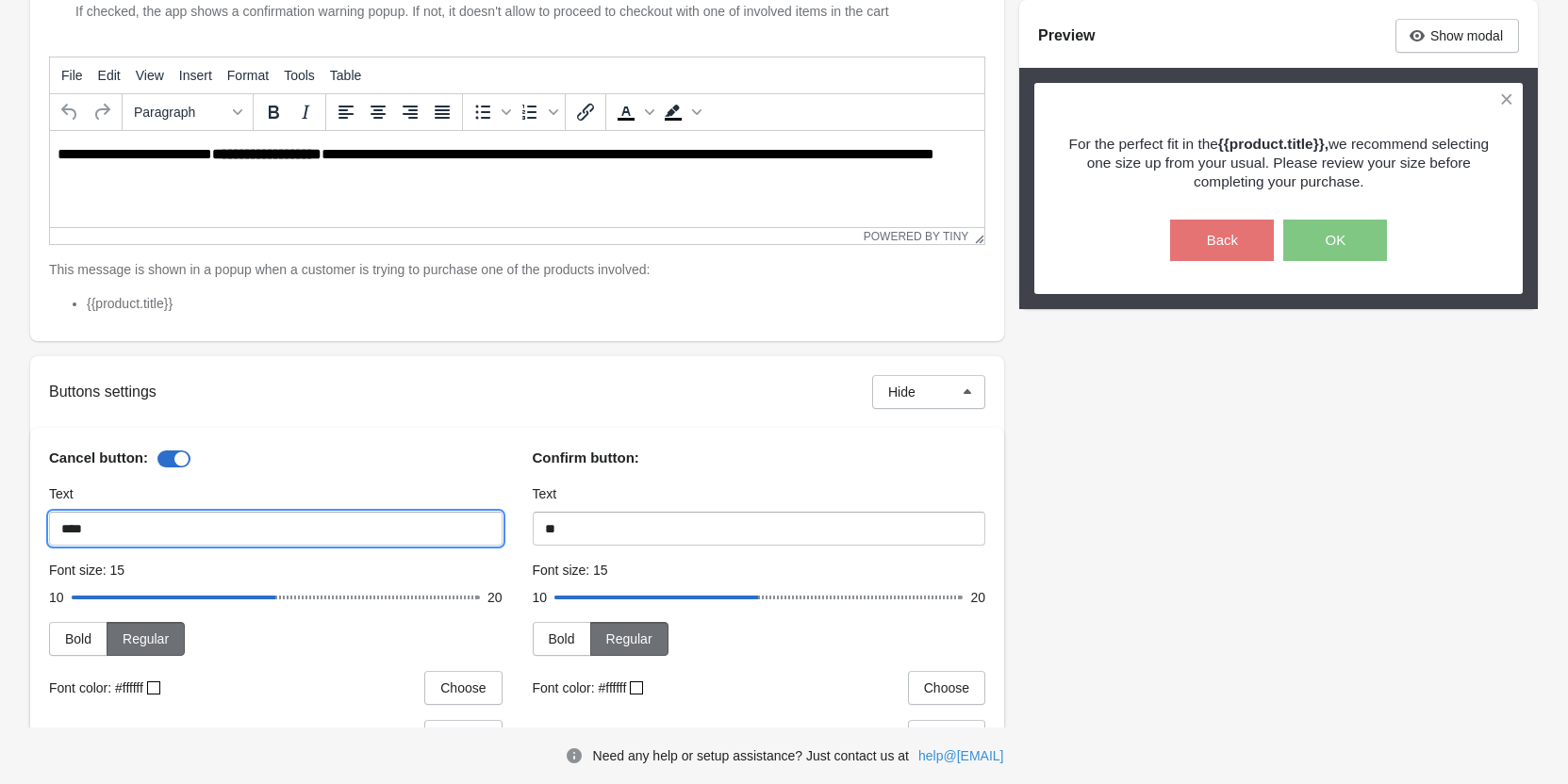 type on "****" 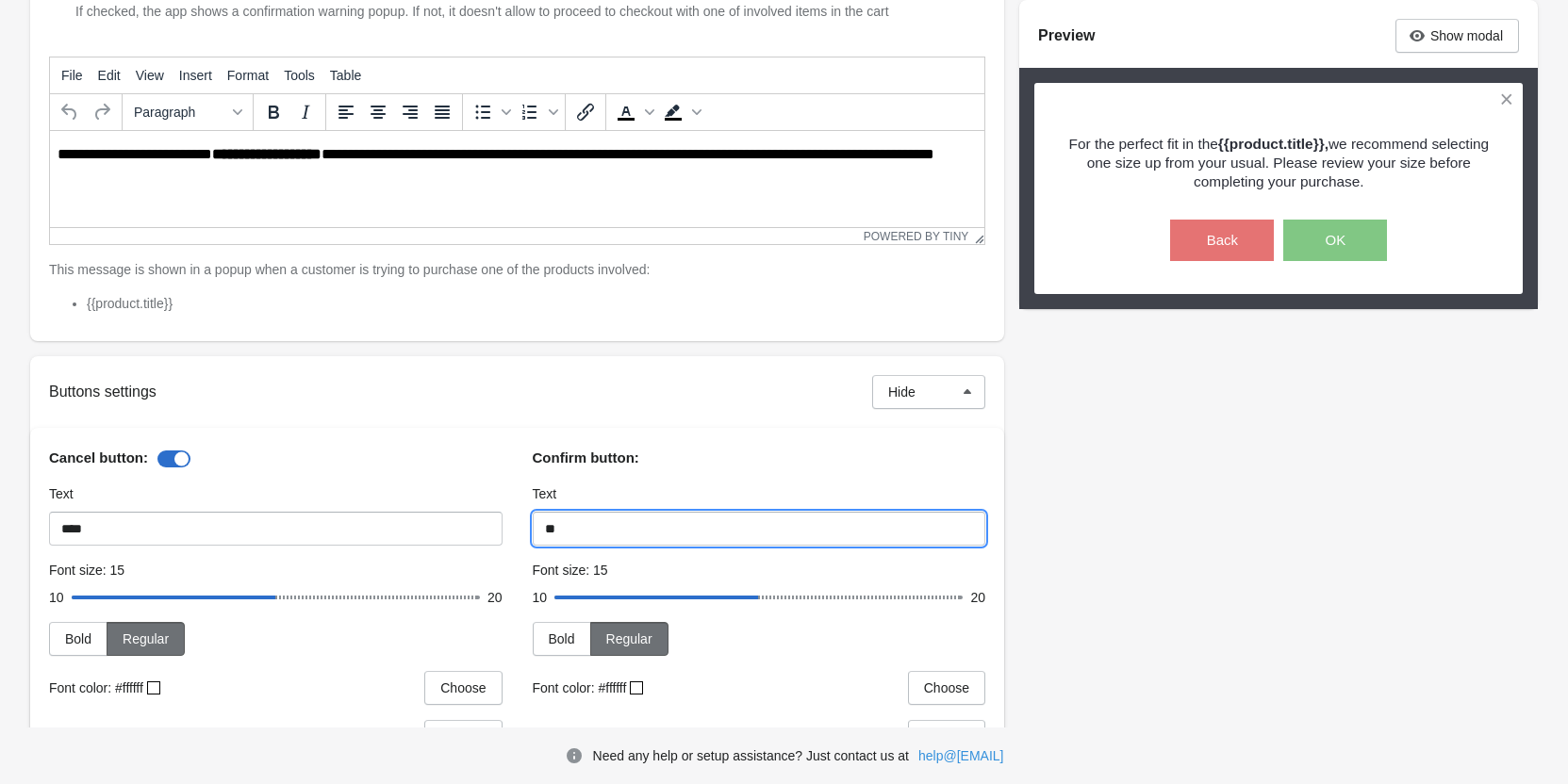 click on "**" at bounding box center [759, 529] 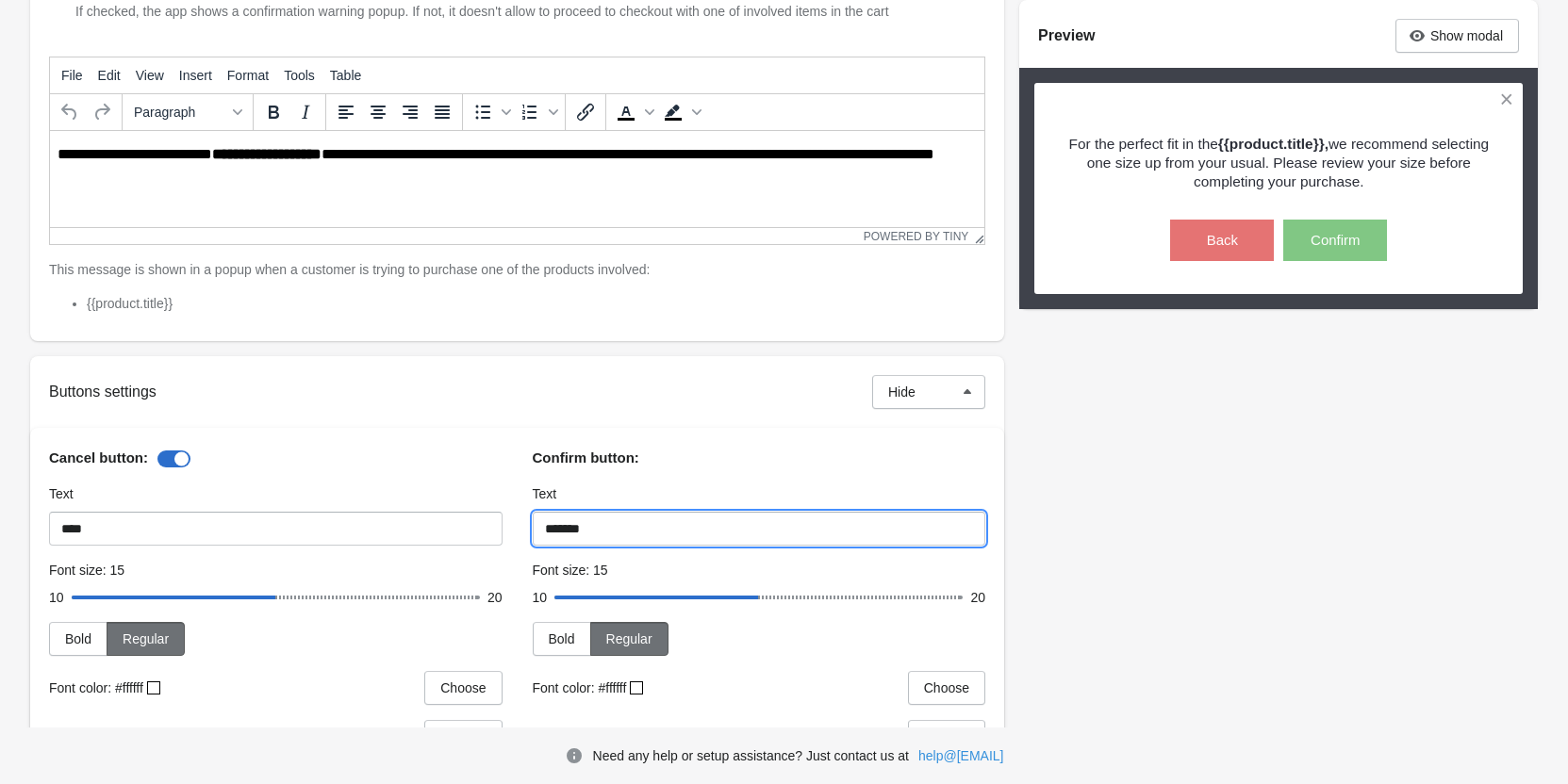 type on "*******" 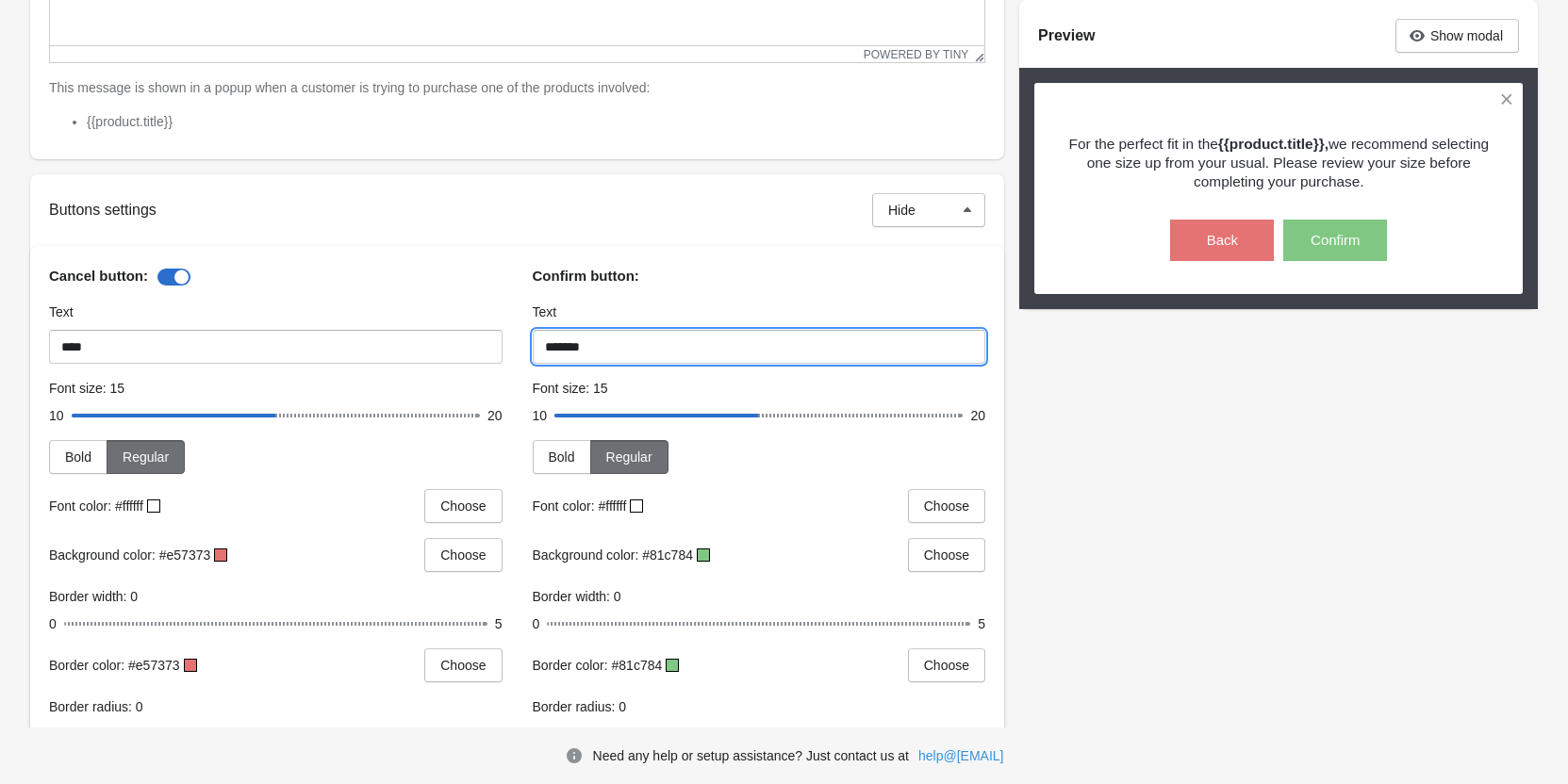 scroll, scrollTop: 565, scrollLeft: 0, axis: vertical 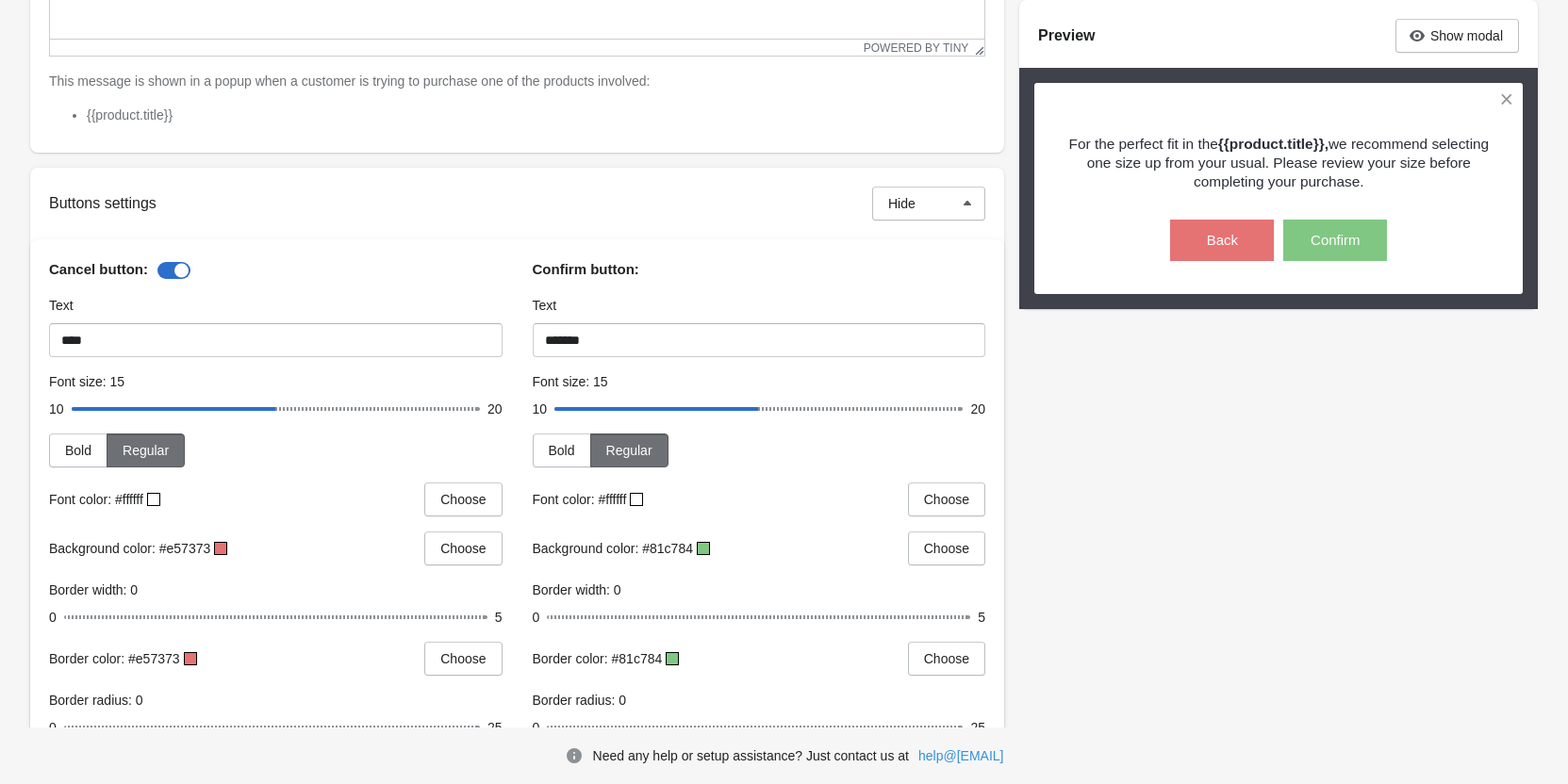 click at bounding box center [221, 548] 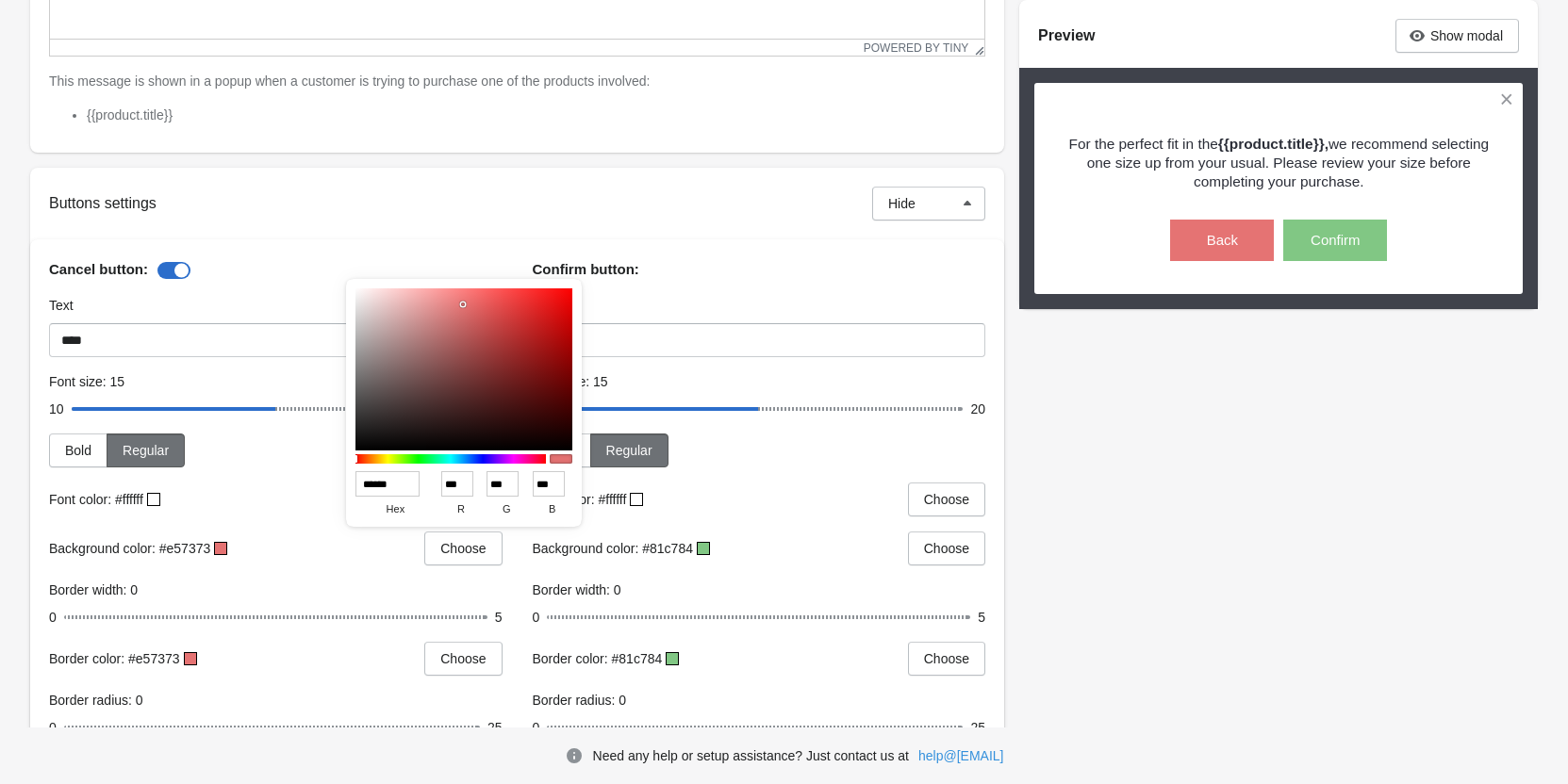 drag, startPoint x: 399, startPoint y: 347, endPoint x: 364, endPoint y: 328, distance: 39.824616 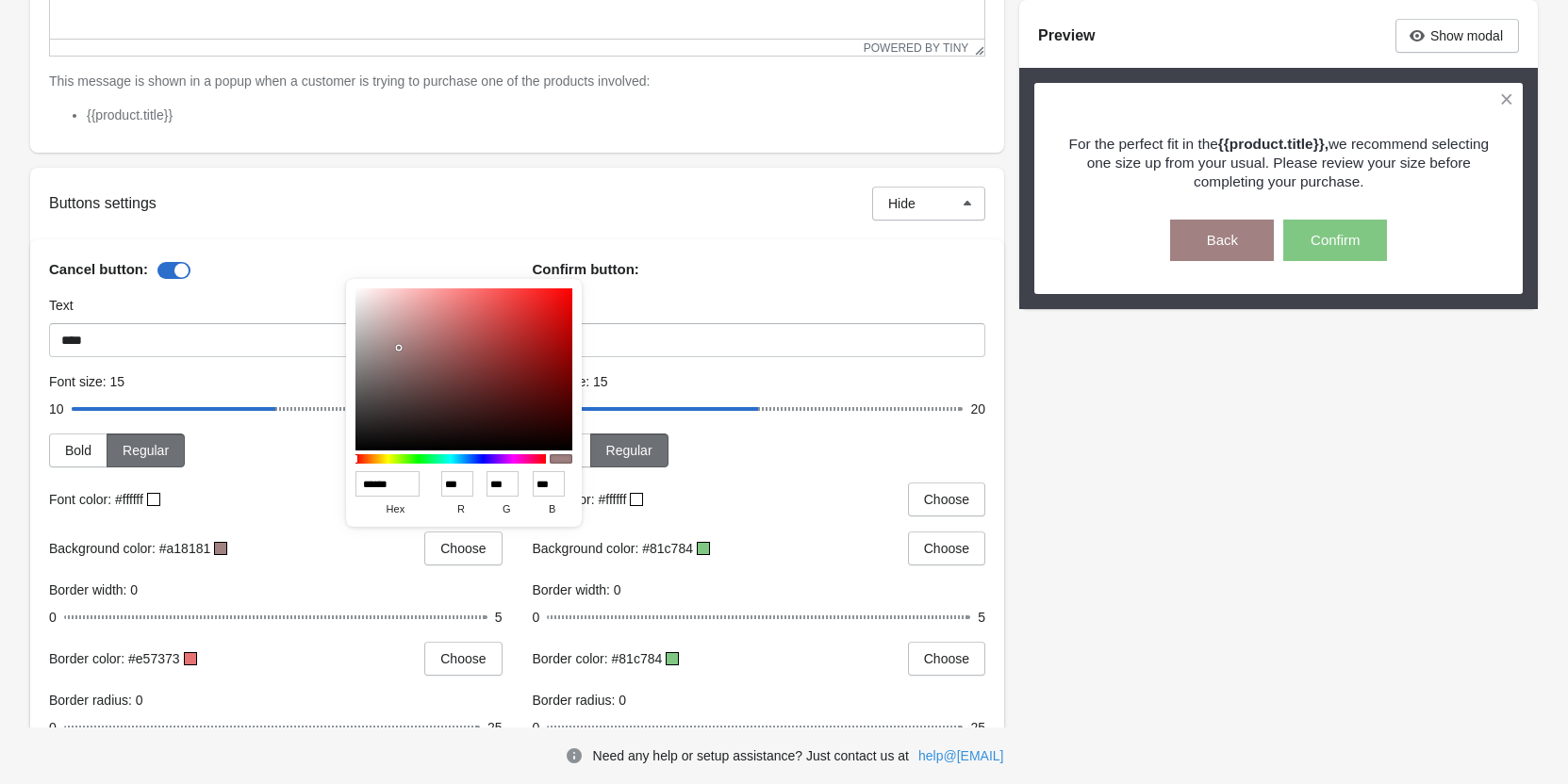 type on "******" 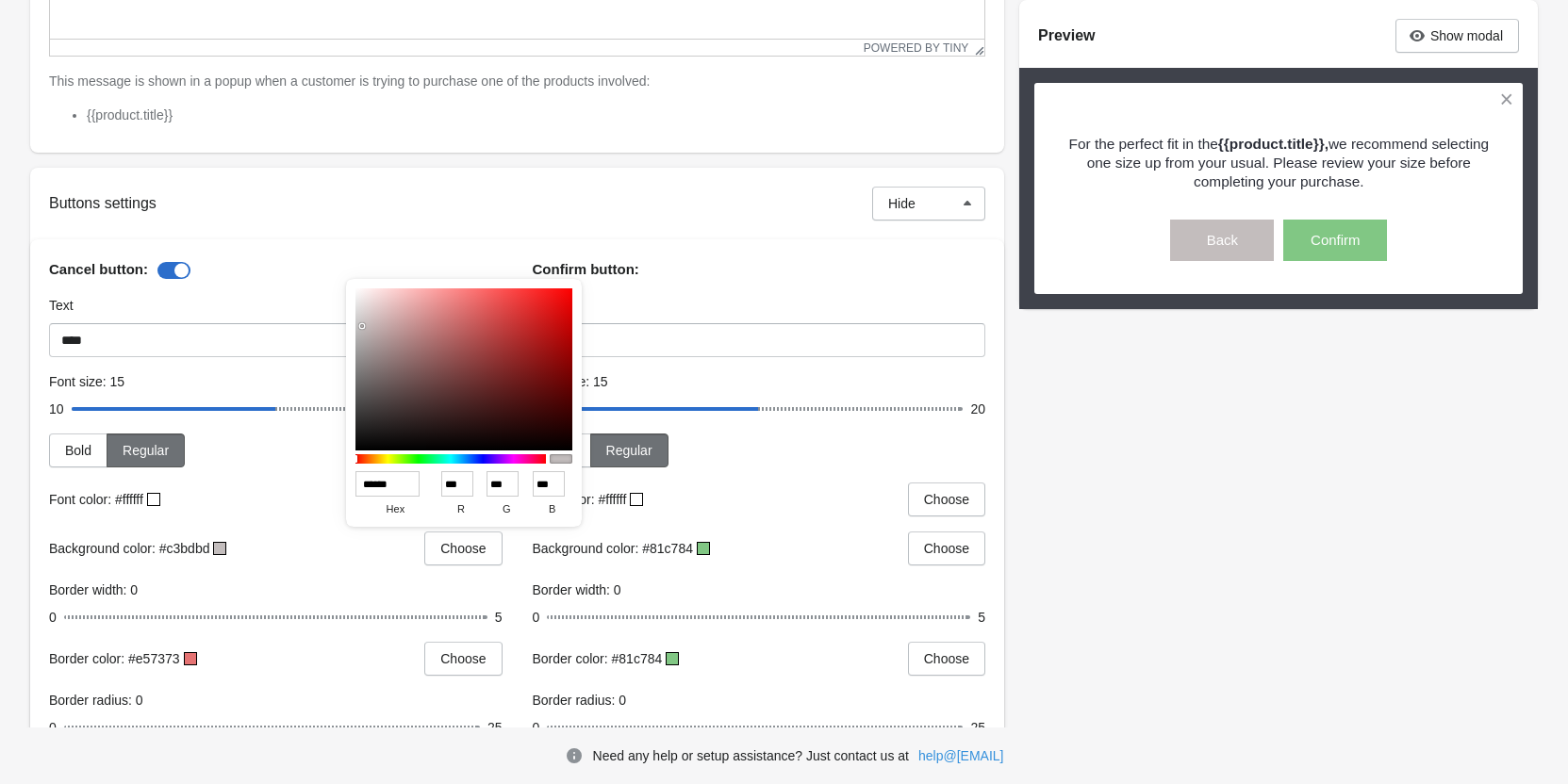 click at bounding box center (464, 369) 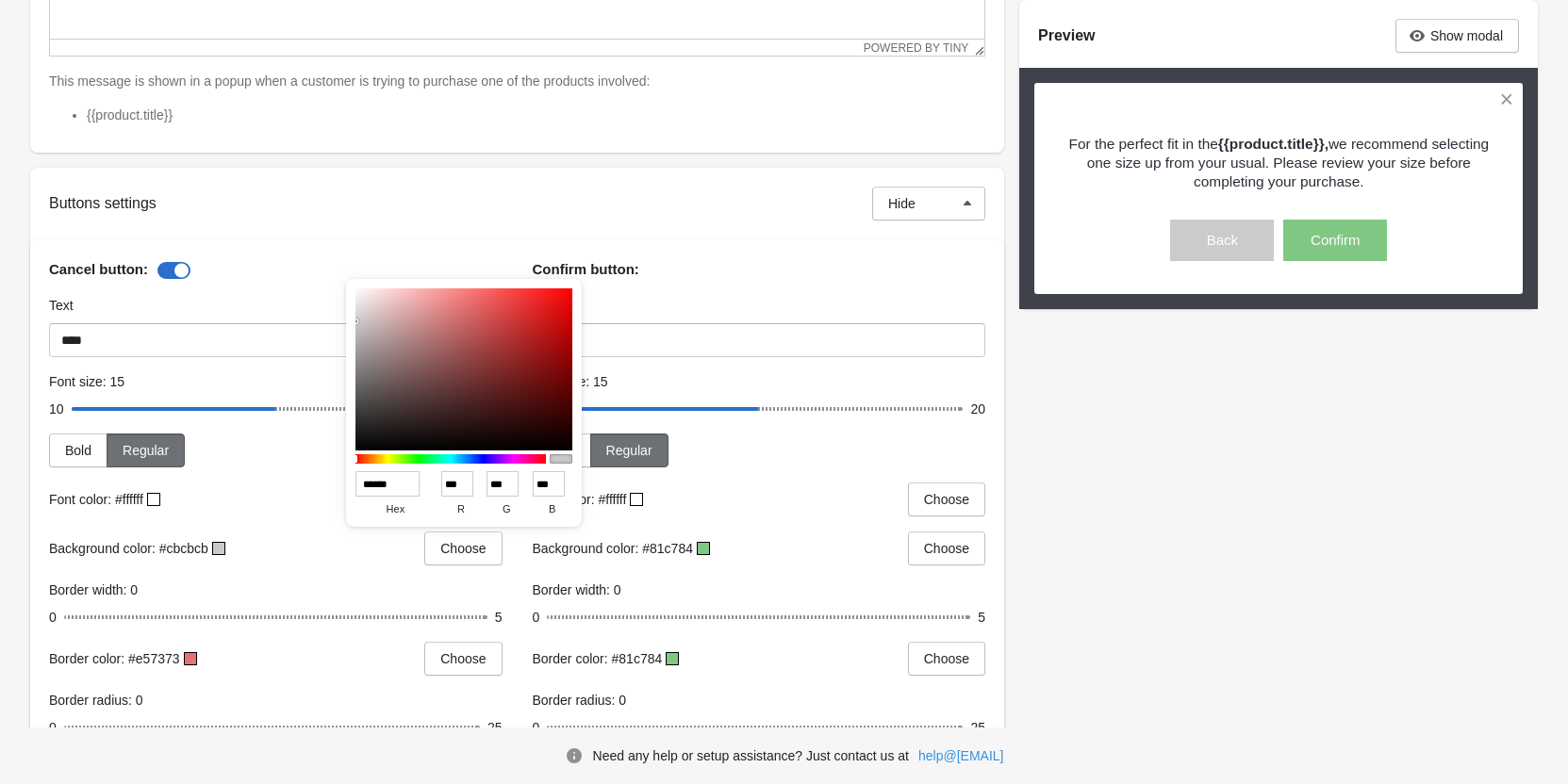 click at bounding box center (355, 321) 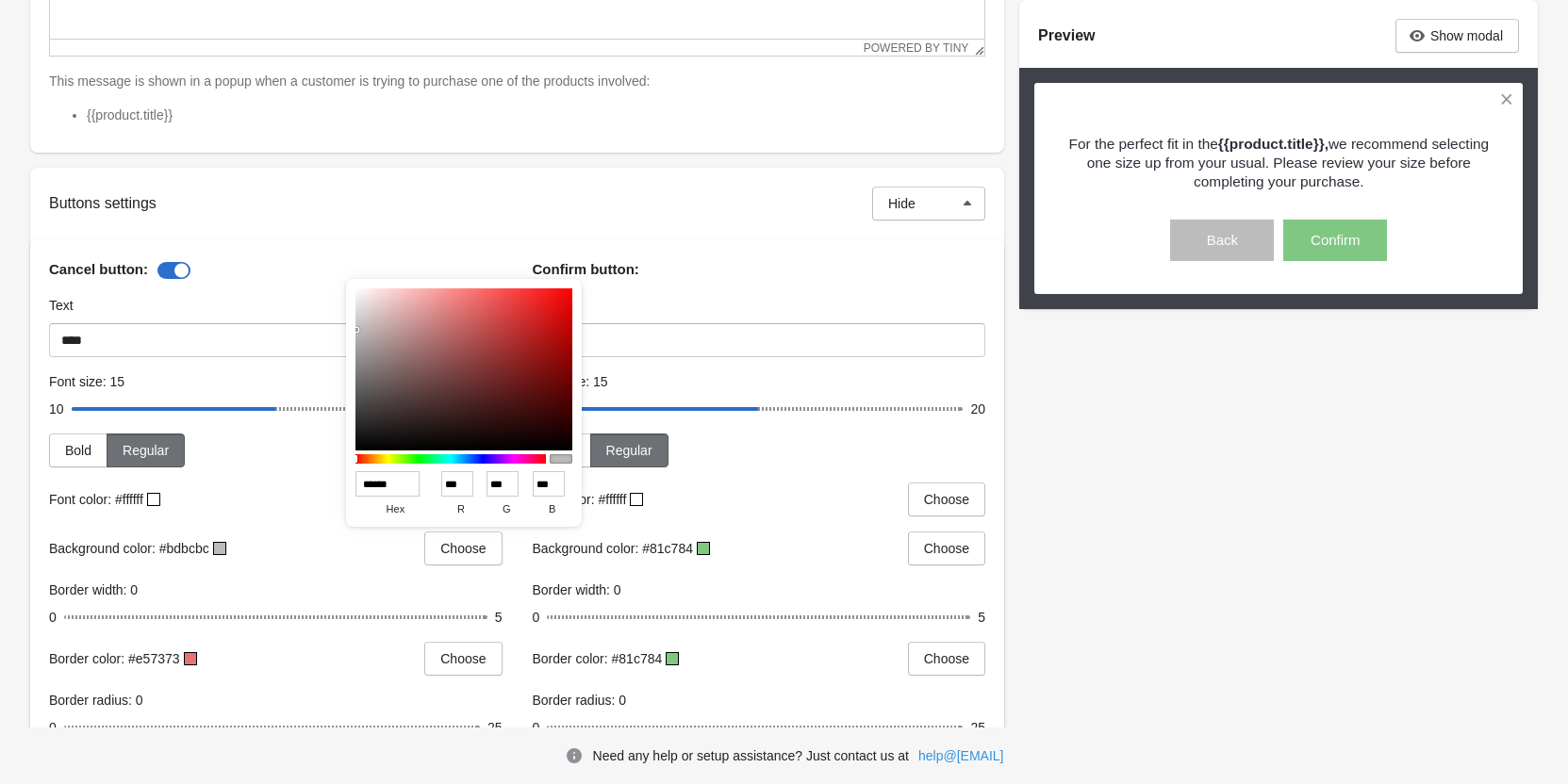 click at bounding box center (464, 369) 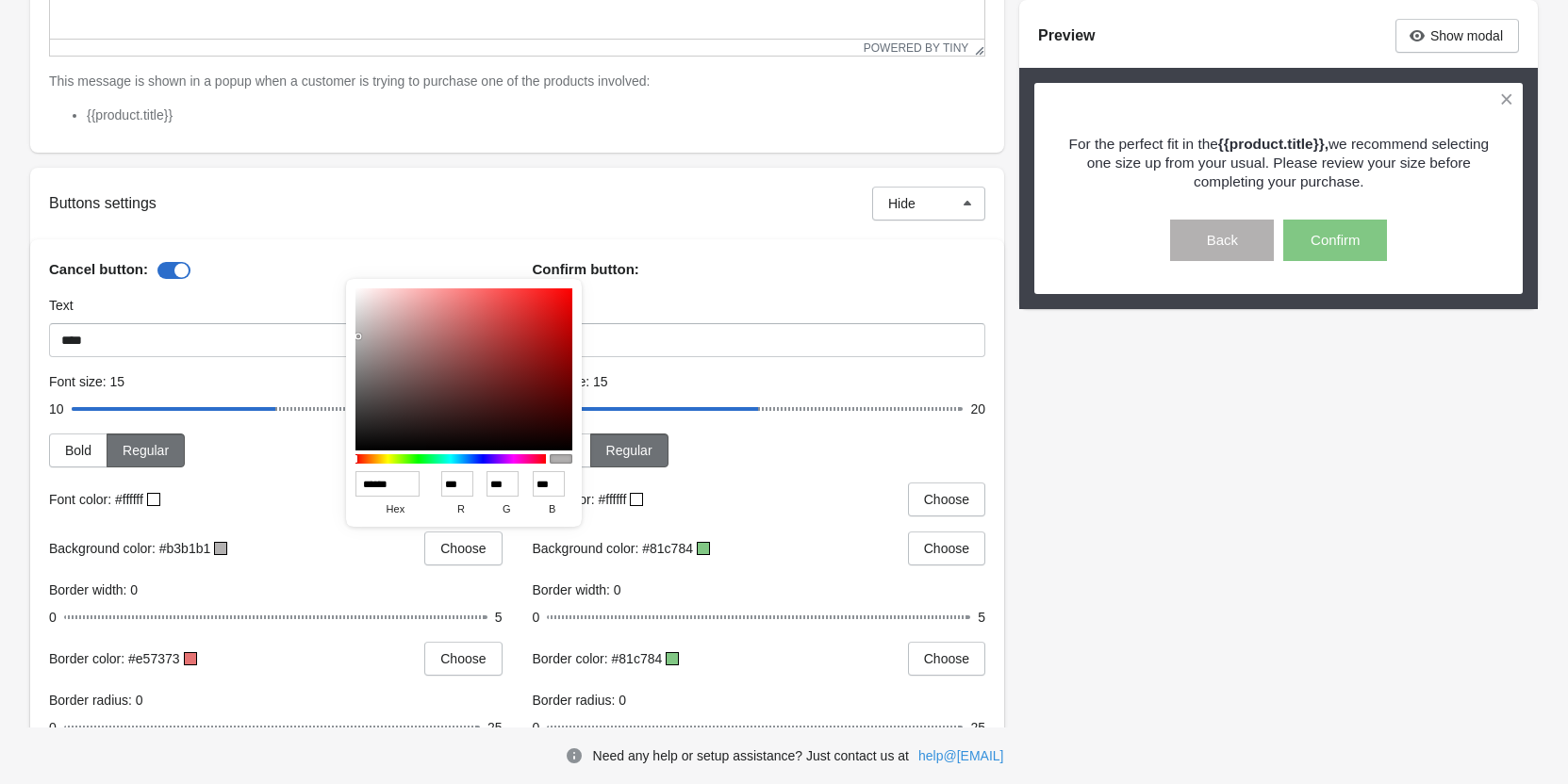 click at bounding box center (464, 369) 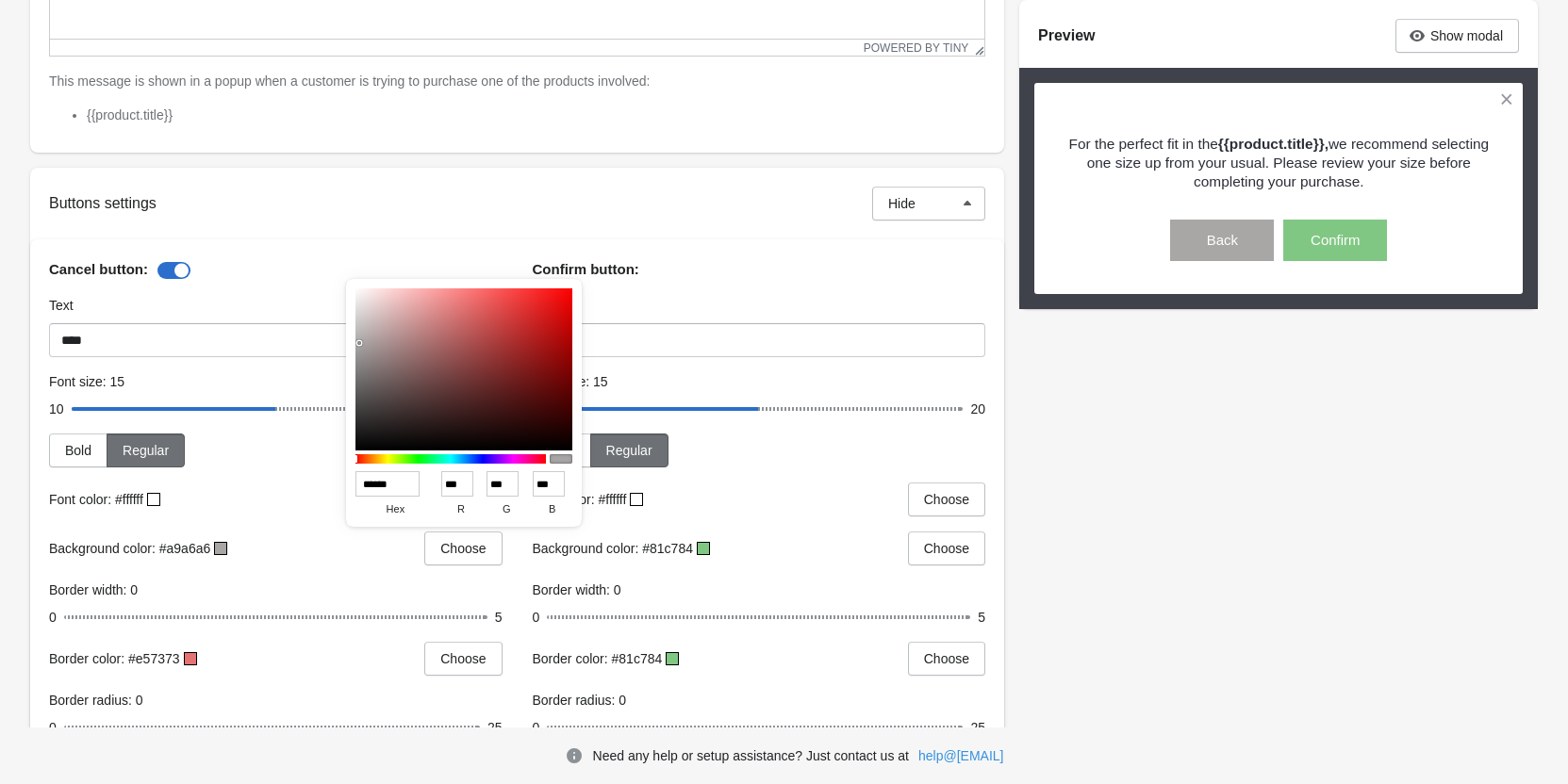 click at bounding box center (464, 369) 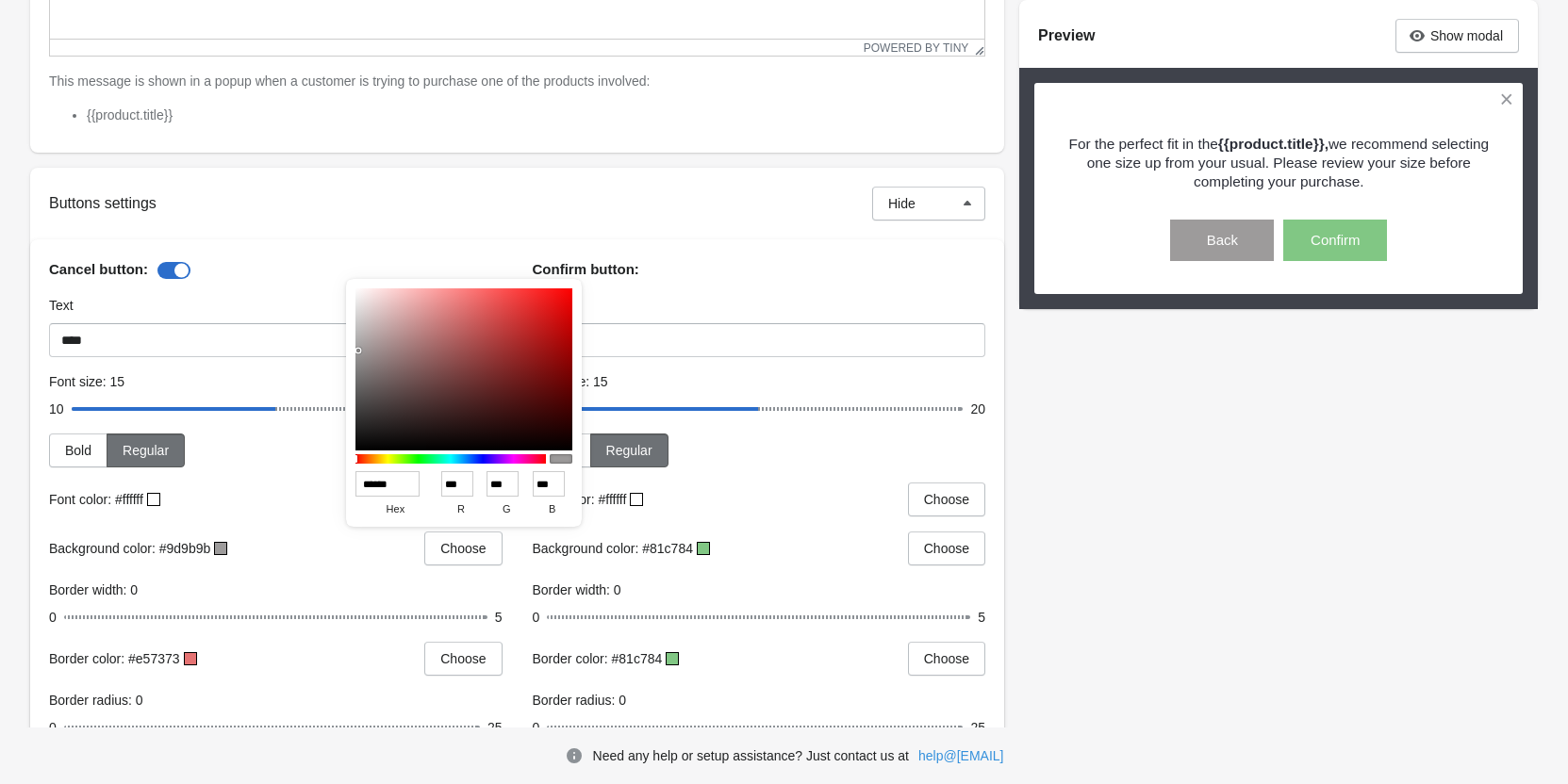 click at bounding box center (703, 548) 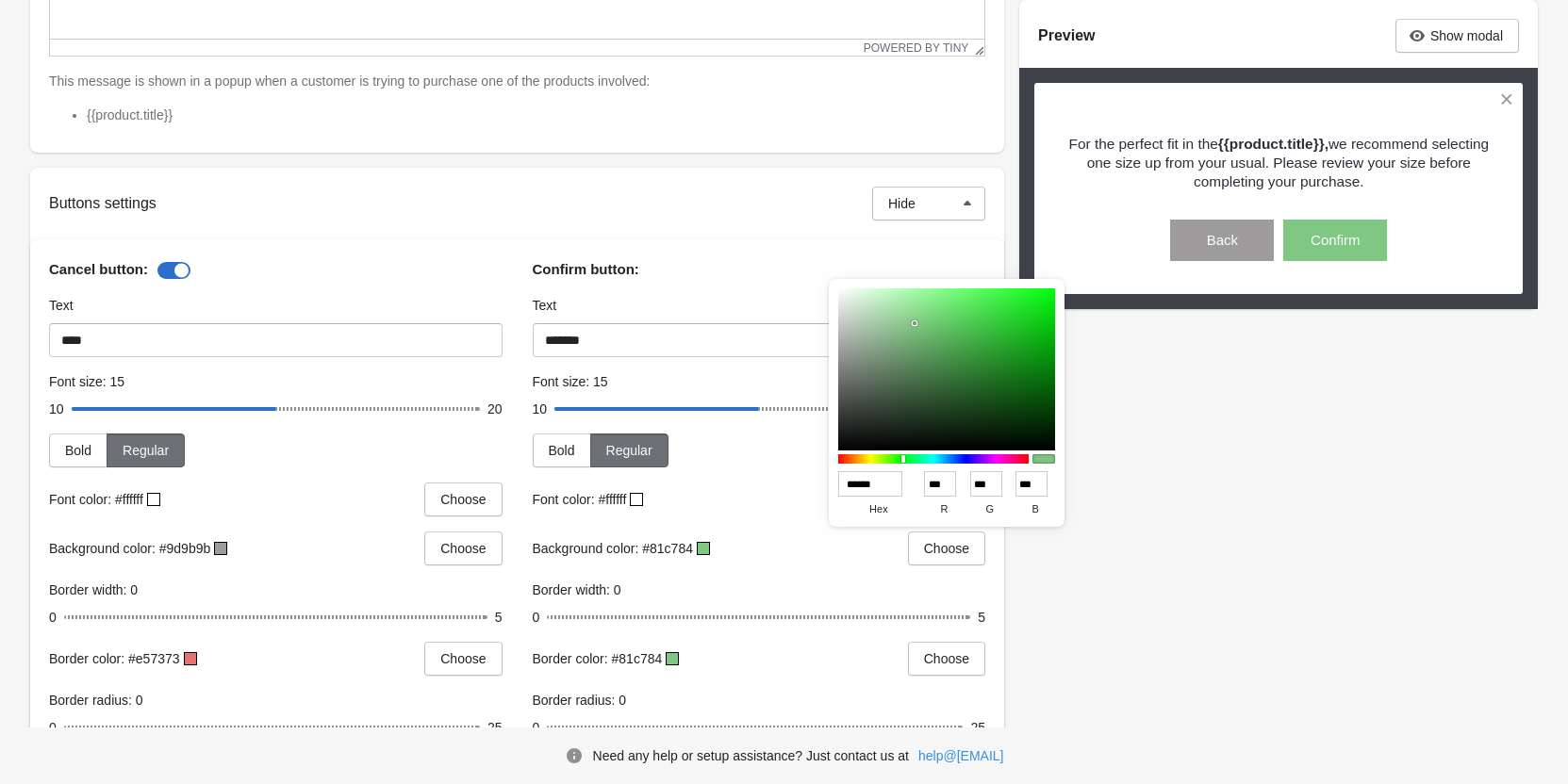 drag, startPoint x: 861, startPoint y: 416, endPoint x: 837, endPoint y: 450, distance: 41.617304 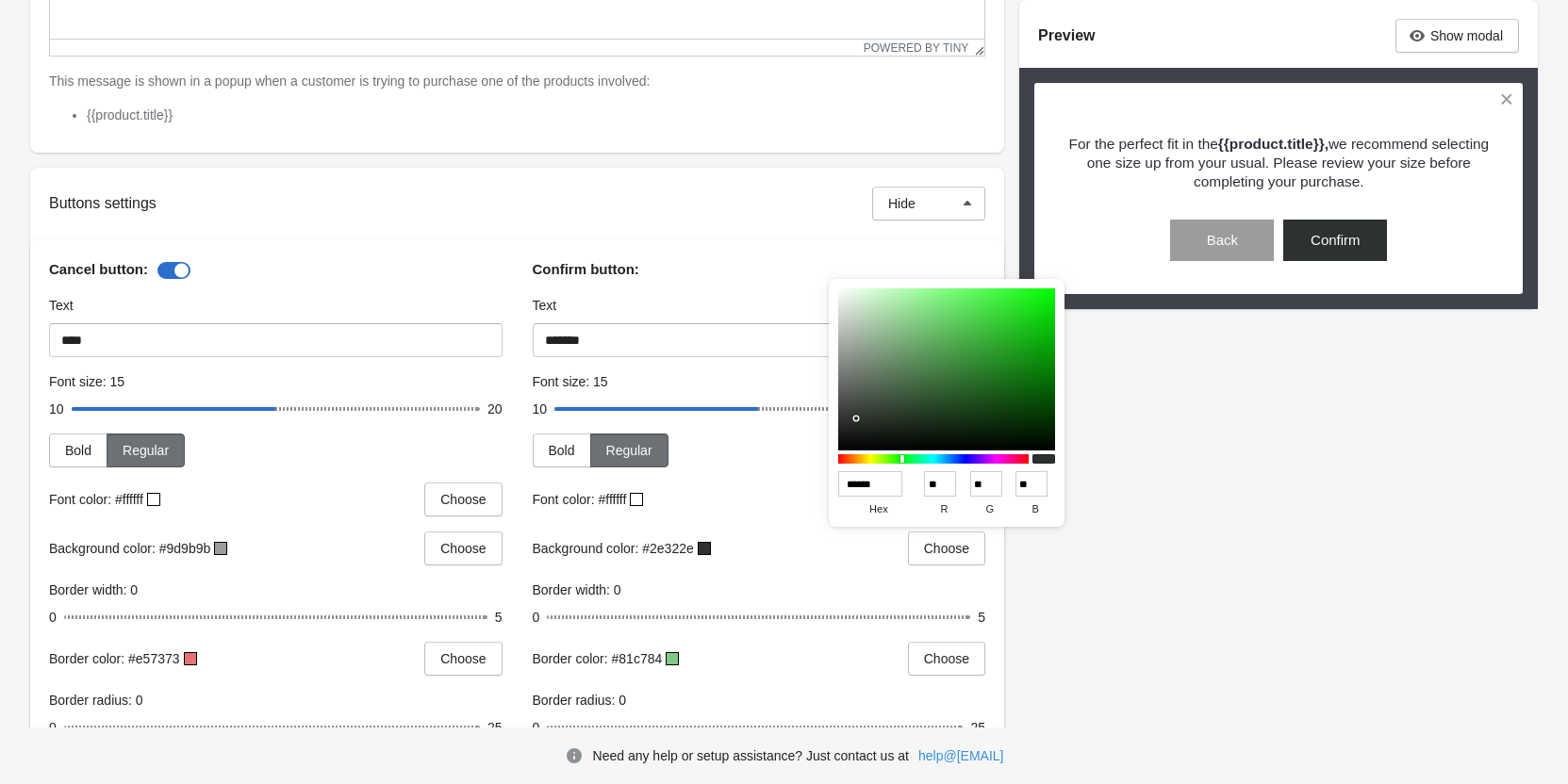 click on "****** hex ** r ** g ** b *** a" at bounding box center [947, 403] 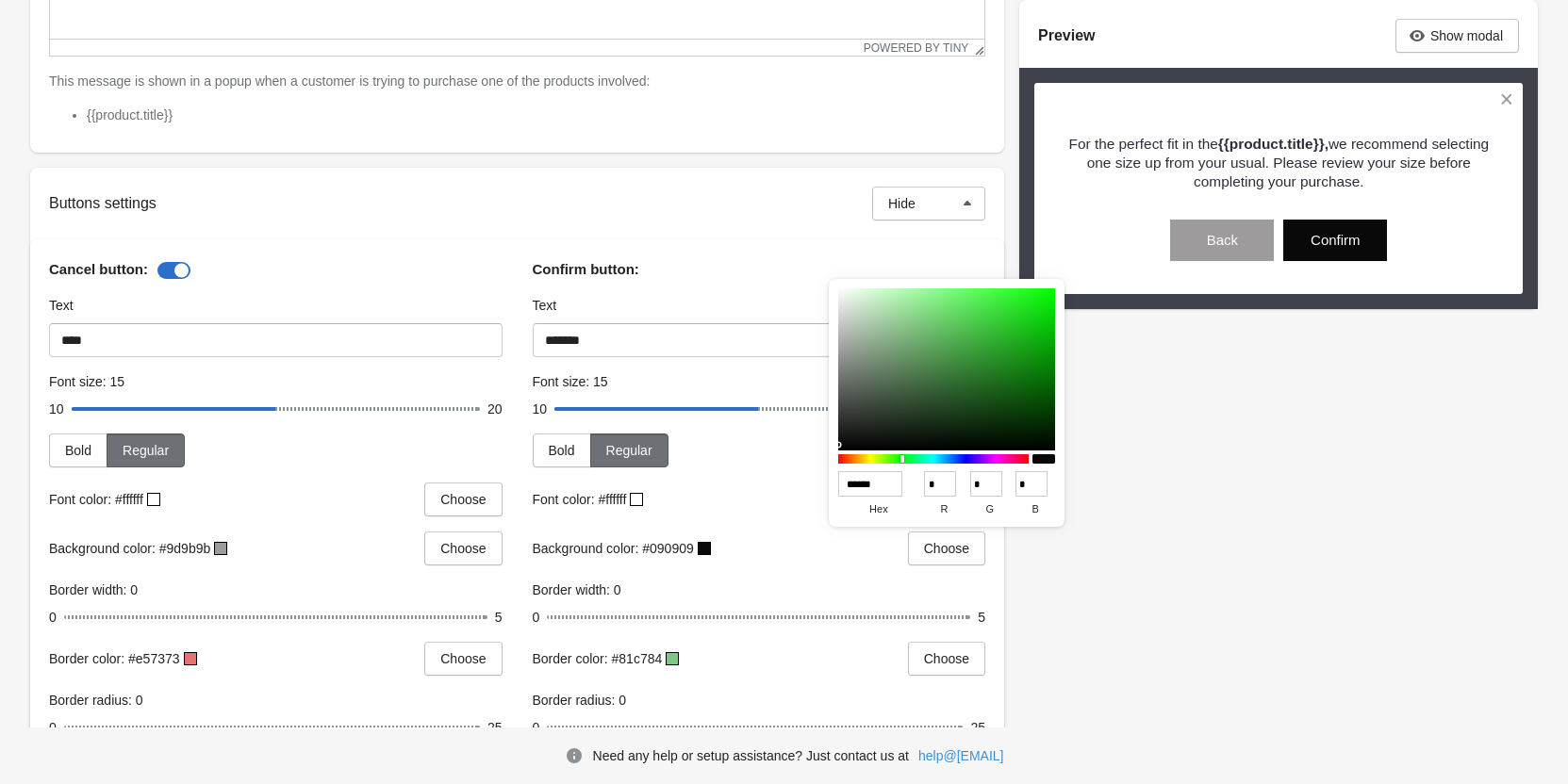 click at bounding box center (840, 447) 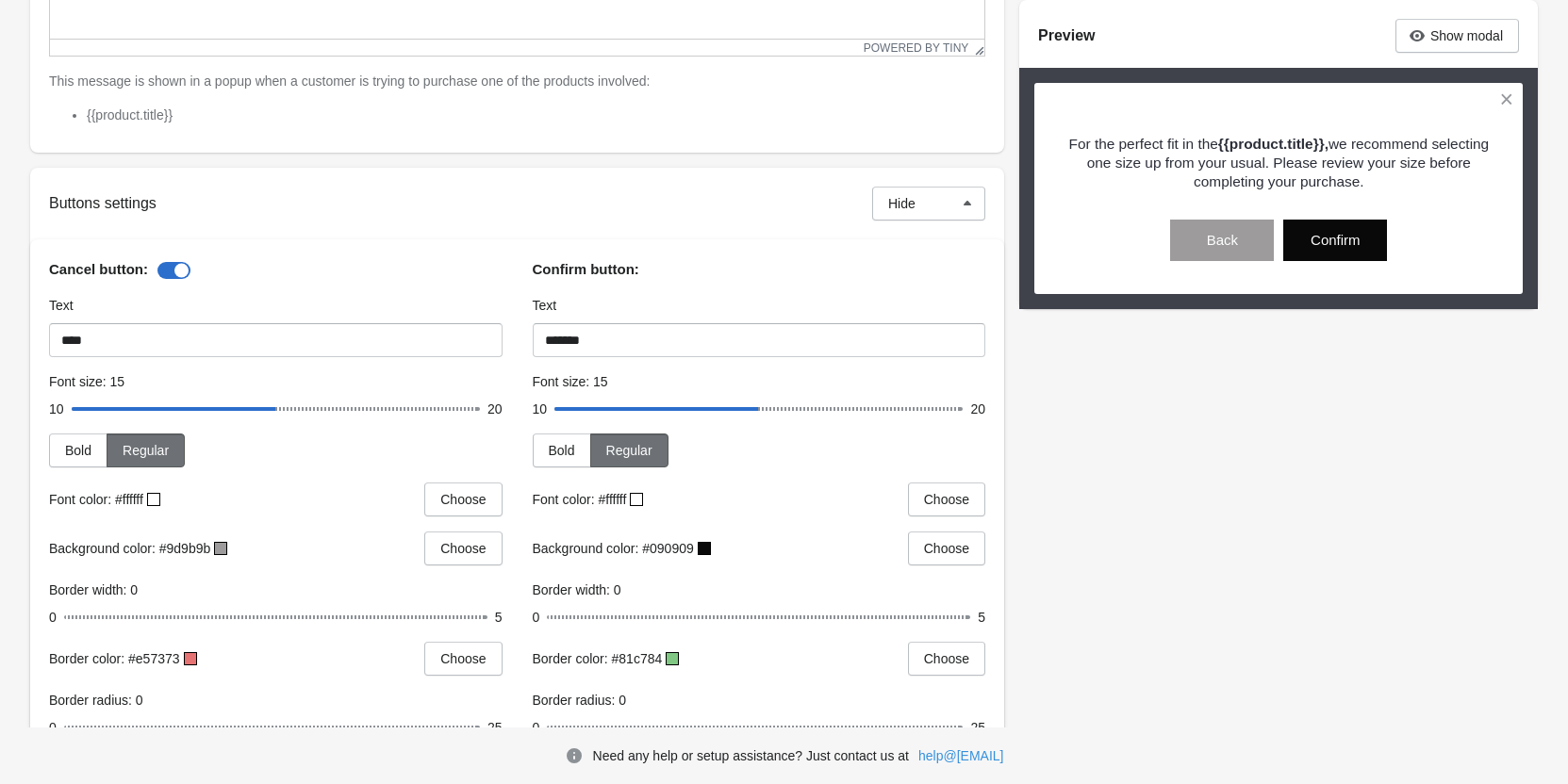 click on "Name For internal use only. Allow checkout for items involved? If checked, the app shows a confirmation warning popup. If not, it doesn't allow to proceed to checkout with one of involved items in the cart **** File Edit View Insert Format Tools Table Paragraph To open the popup, press Shift+Enter To open the popup, press Shift+Enter To open the popup, press Shift+Enter To open the popup, press Shift+Enter Powered by Tiny This message is shown in a popup when a customer is trying to purchase one of the products involved: {{product.title}} Buttons settings   Hide Cancel button:  Text **** Font size: 15 10 15 20 Bold Regular Font color:   #ffffff Choose Background color:   #9d9b9b Choose Border width: 0 0 0 5 Border color:   #e57373 Choose Border radius: 0 0 0 25 Confirm button: Text ******* Font size: 15 10 15 20 Bold Regular Font color:   #ffffff Choose Background color:   #090909 Choose Border width: 0 0 0 5 Border color:   #81c784 Choose Border radius: 0 0 0 25 Design settings   Customize   #ffffff Choose" at bounding box center (784, 372) 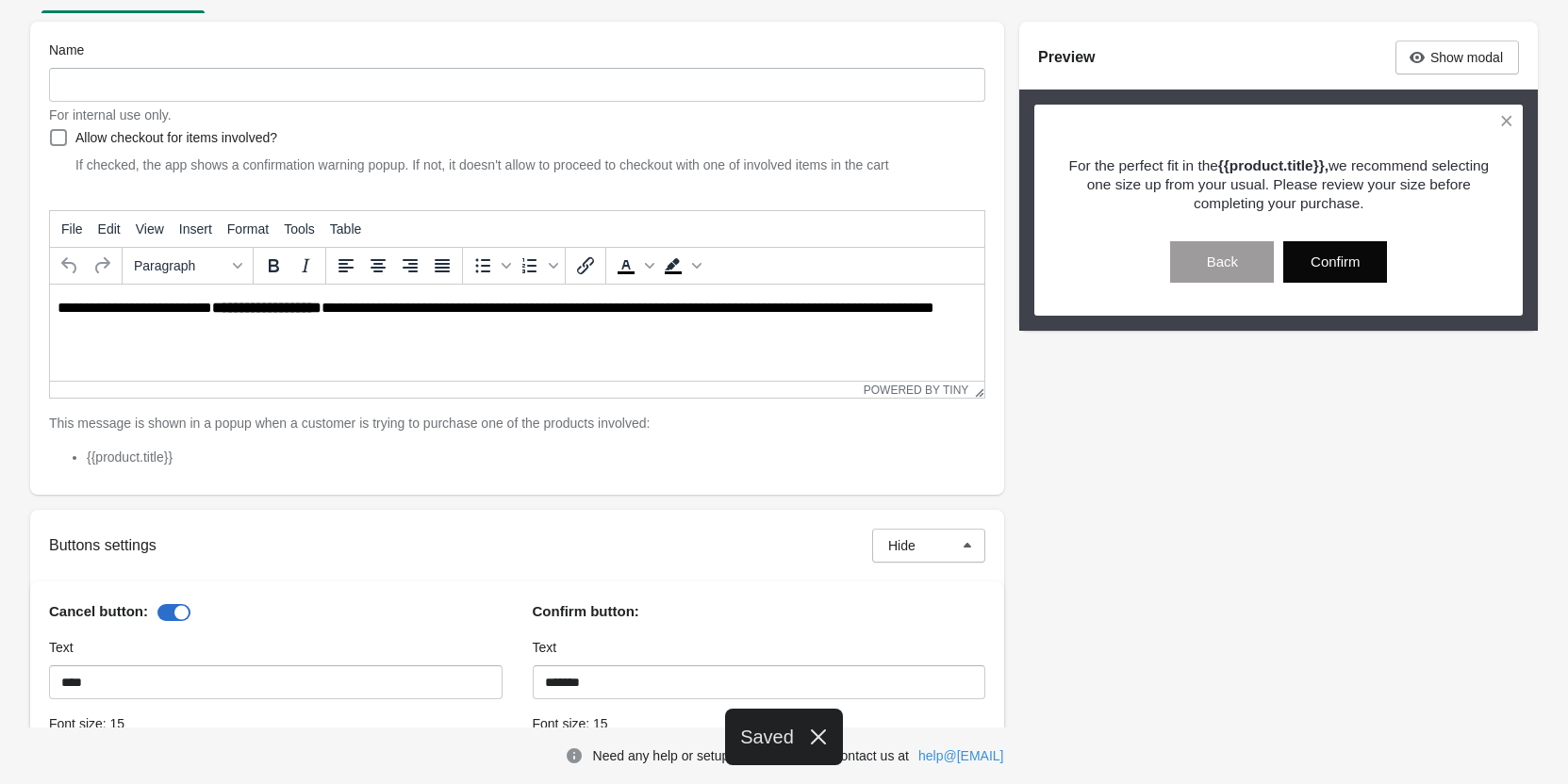 scroll, scrollTop: 35, scrollLeft: 0, axis: vertical 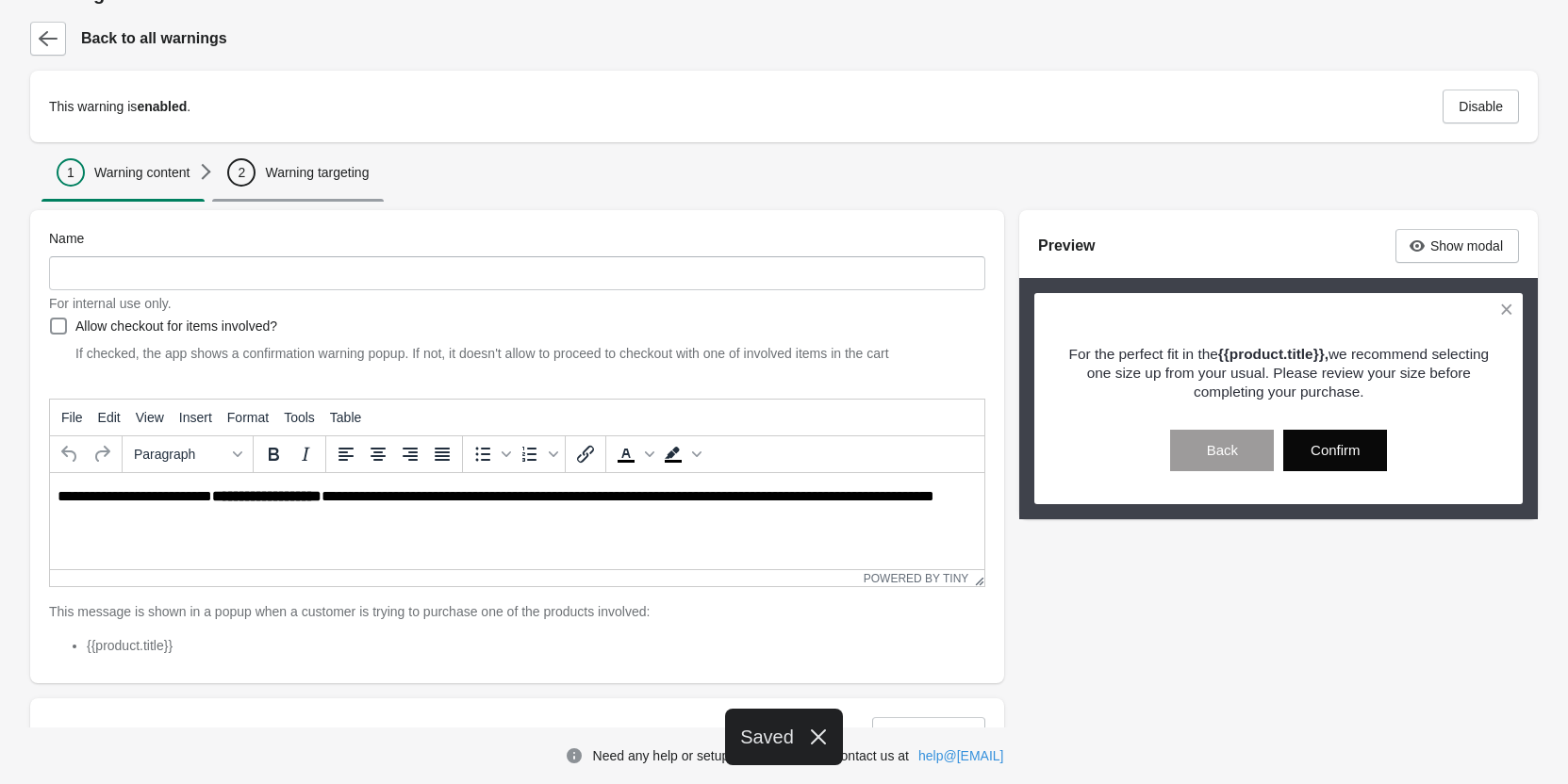 click on "2 Warning targeting" at bounding box center [298, 172] 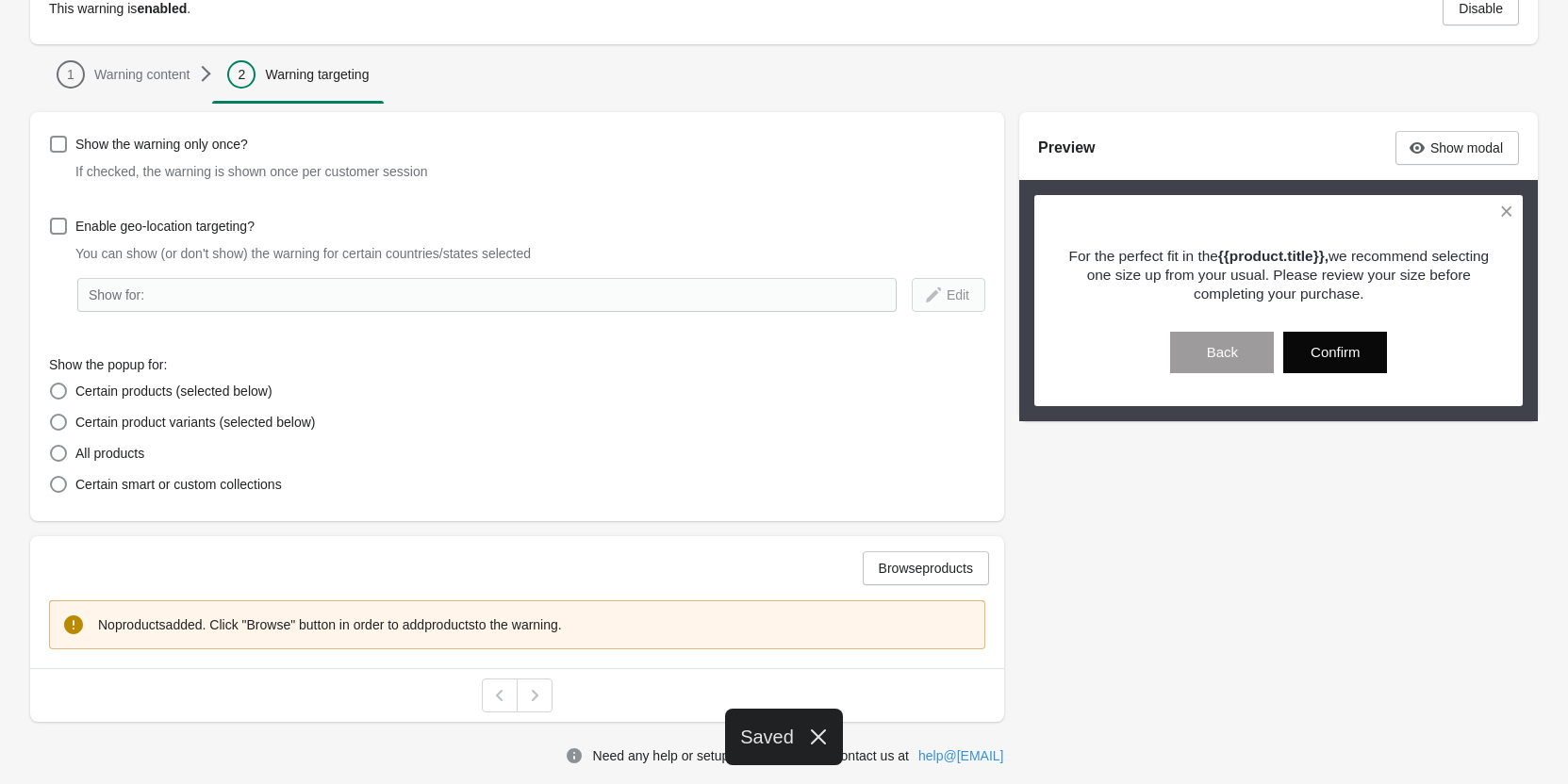 scroll, scrollTop: 201, scrollLeft: 0, axis: vertical 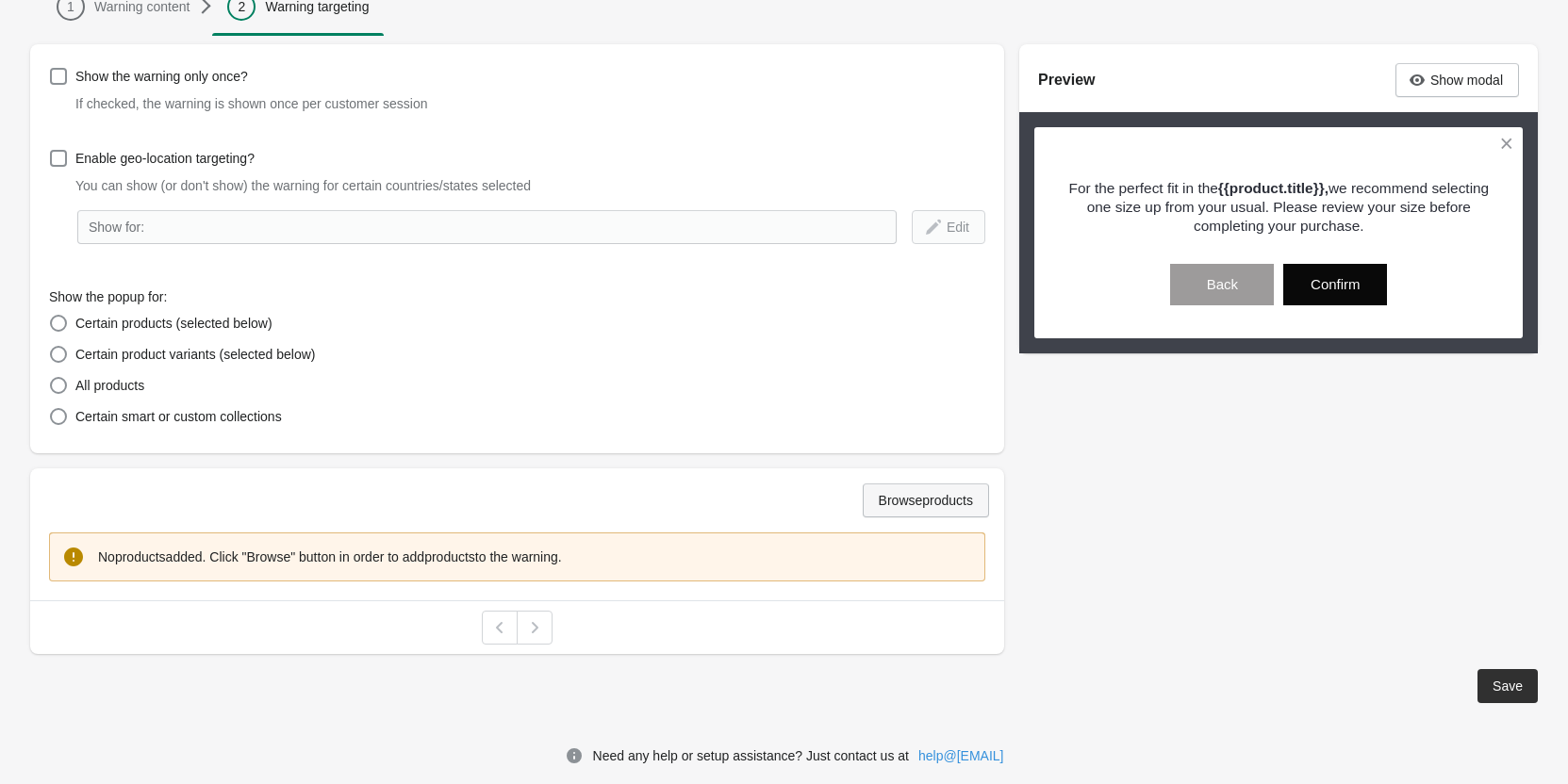 click on "Browse  products" at bounding box center [926, 500] 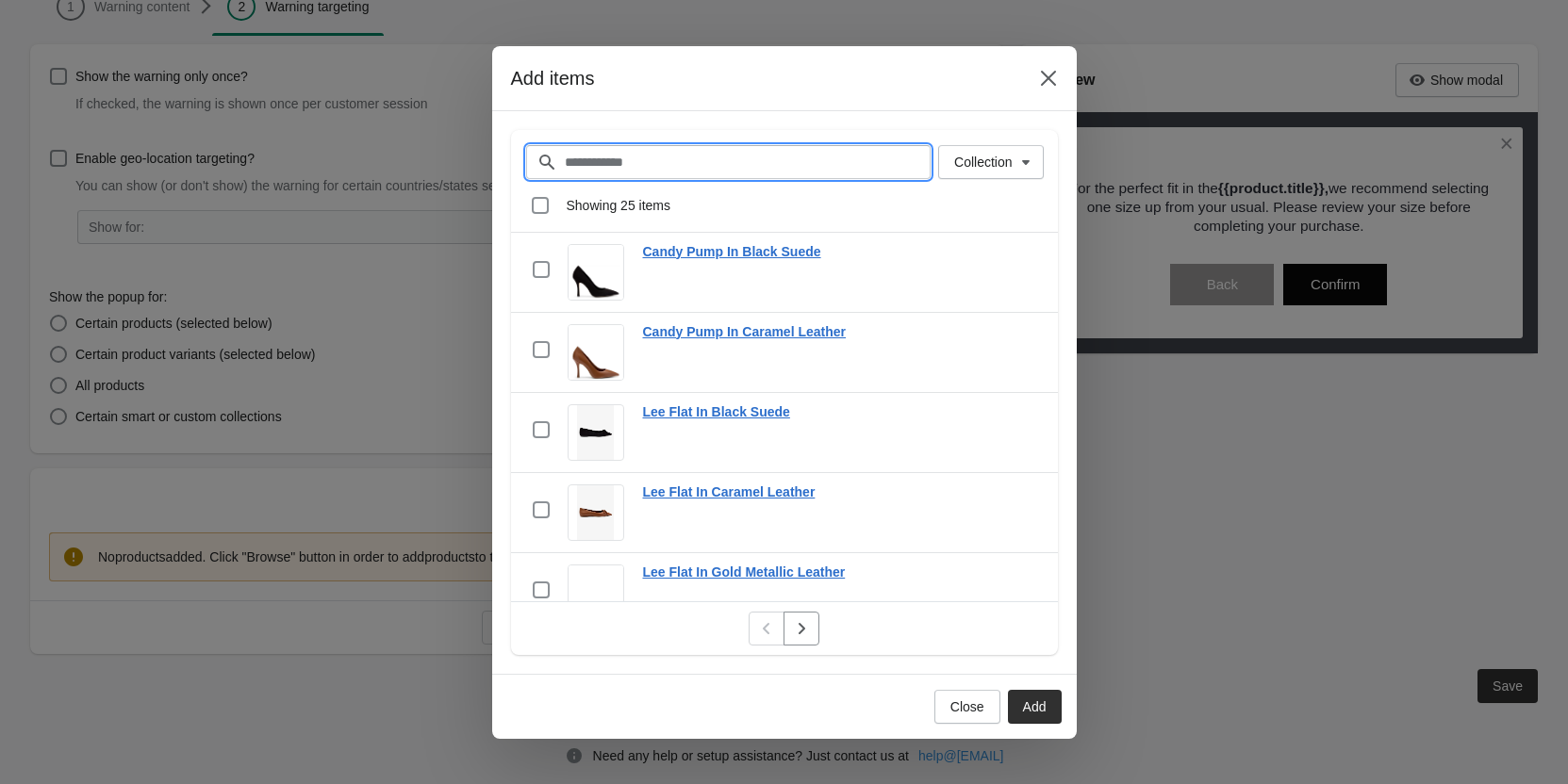click on "Filter items" at bounding box center [748, 162] 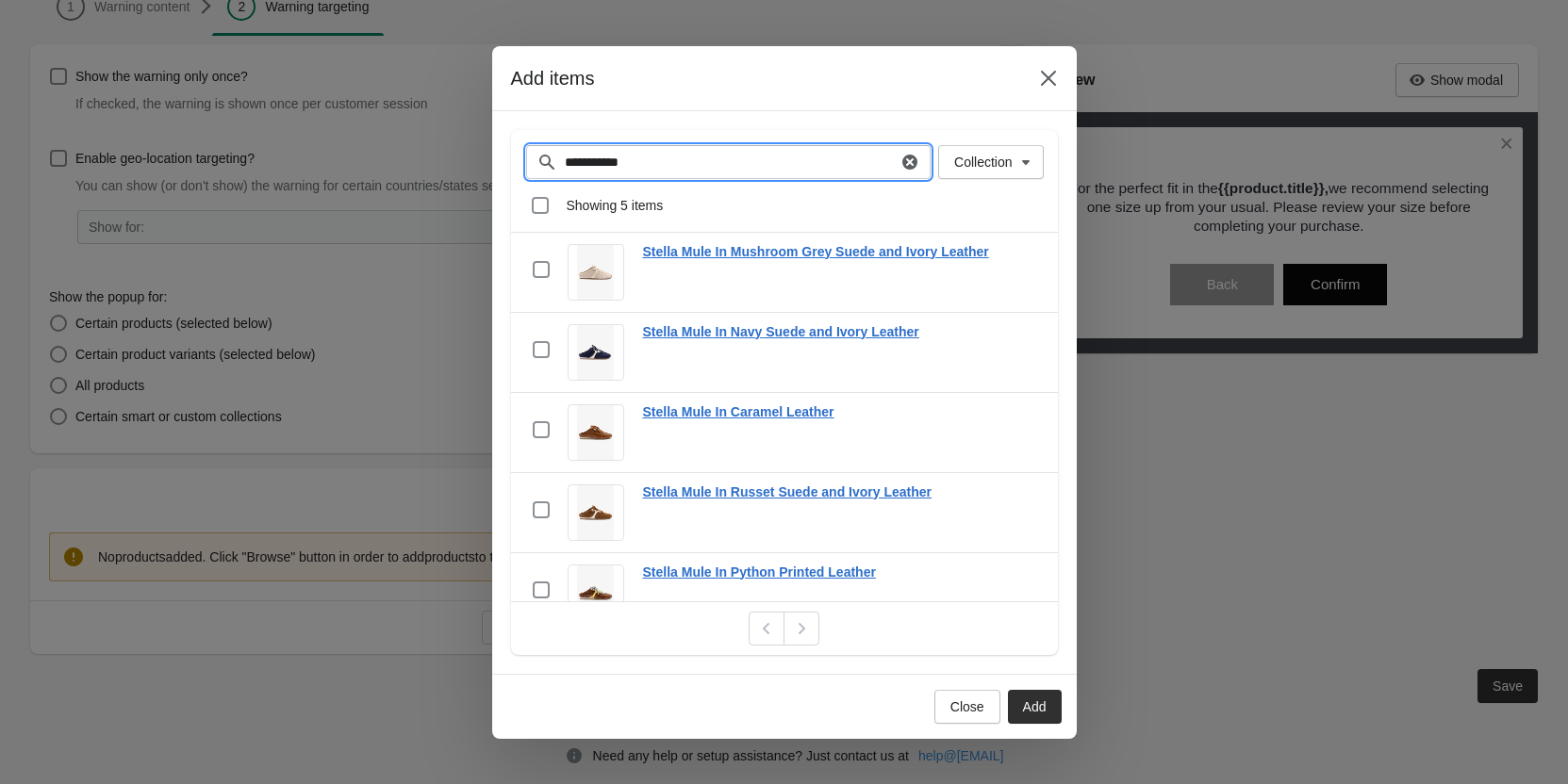 click on "Select all 5 items Showing 5 items" at bounding box center [784, 205] 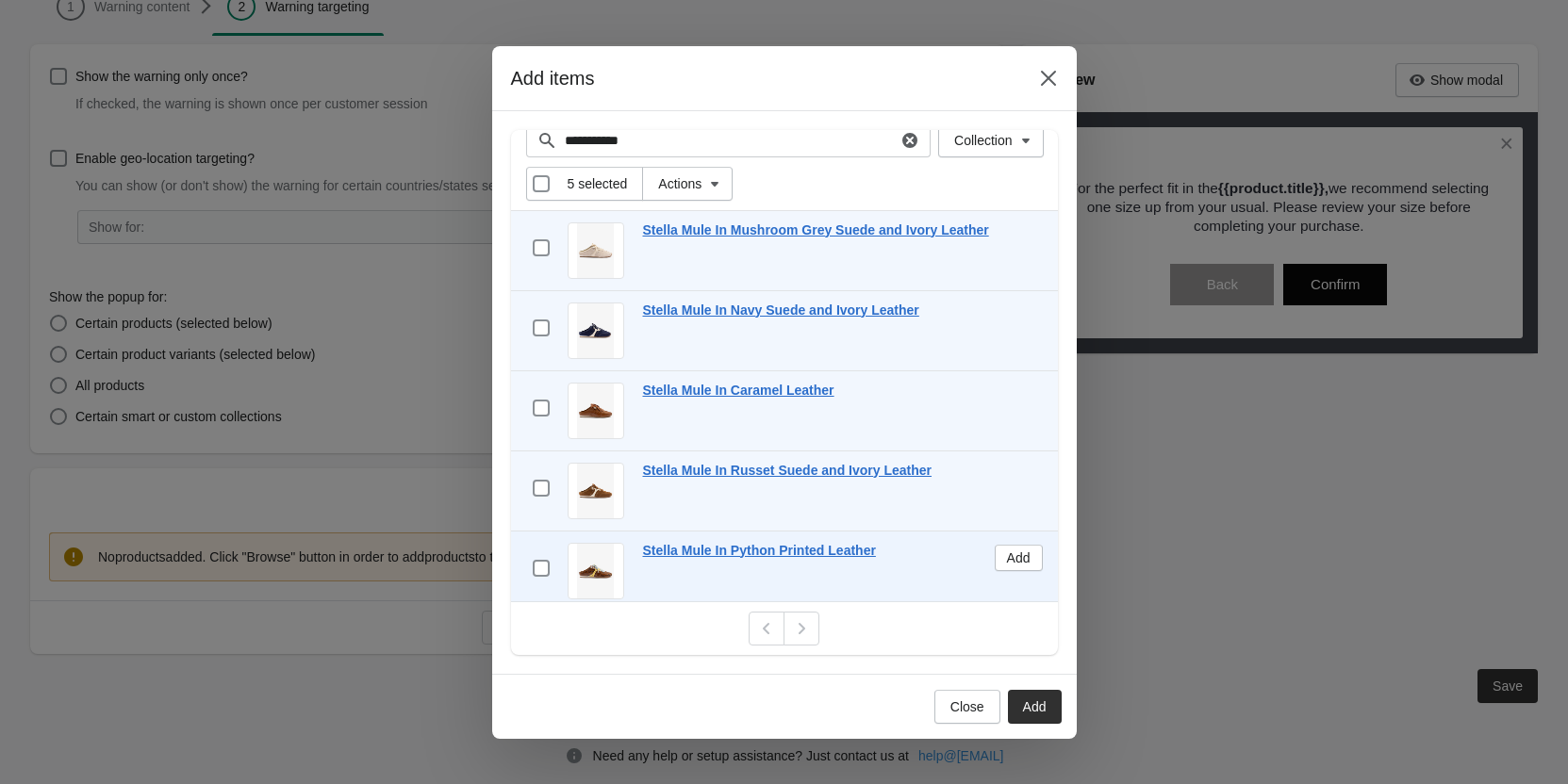 scroll, scrollTop: 31, scrollLeft: 0, axis: vertical 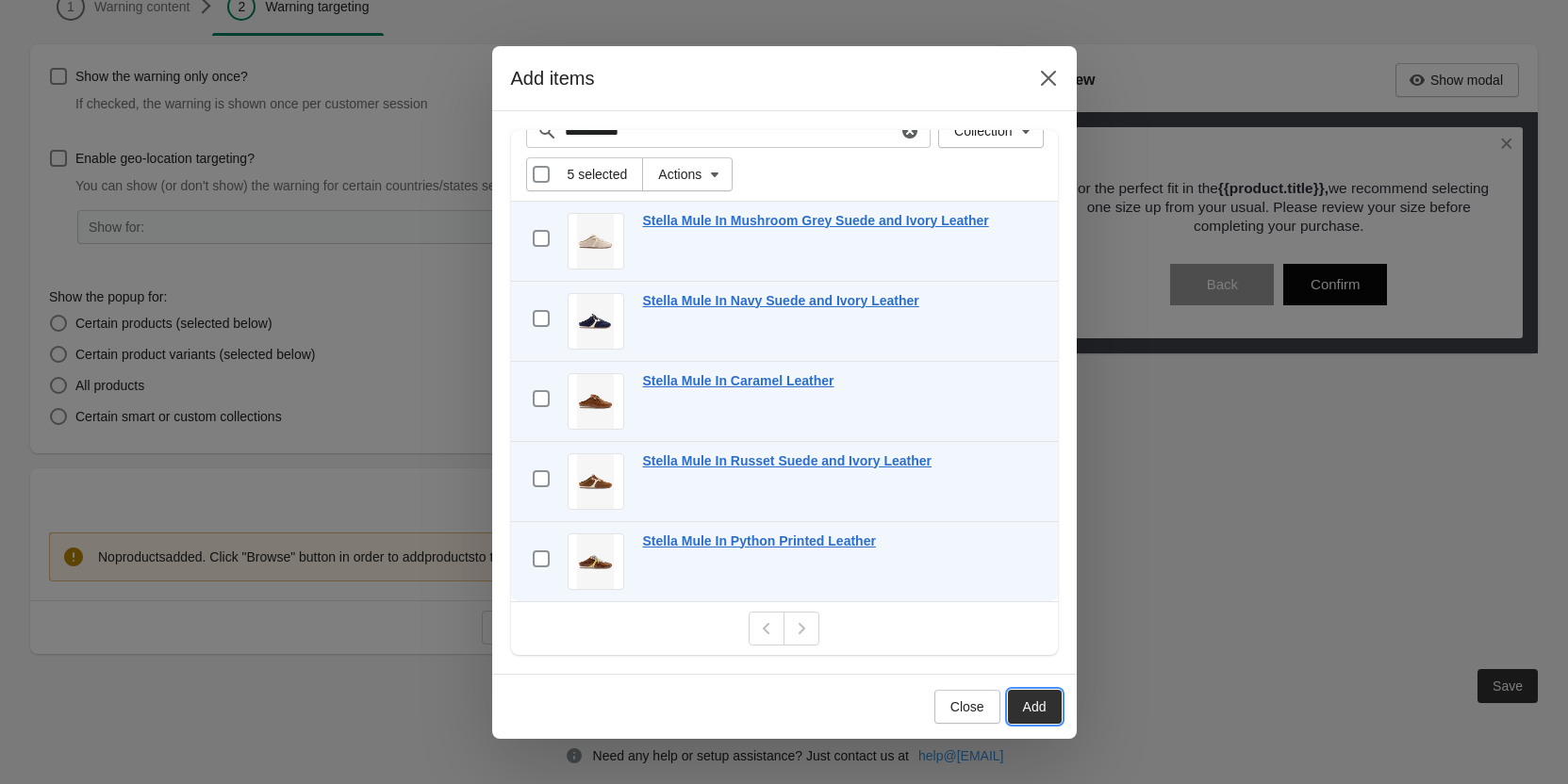 click on "Add" at bounding box center [1034, 707] 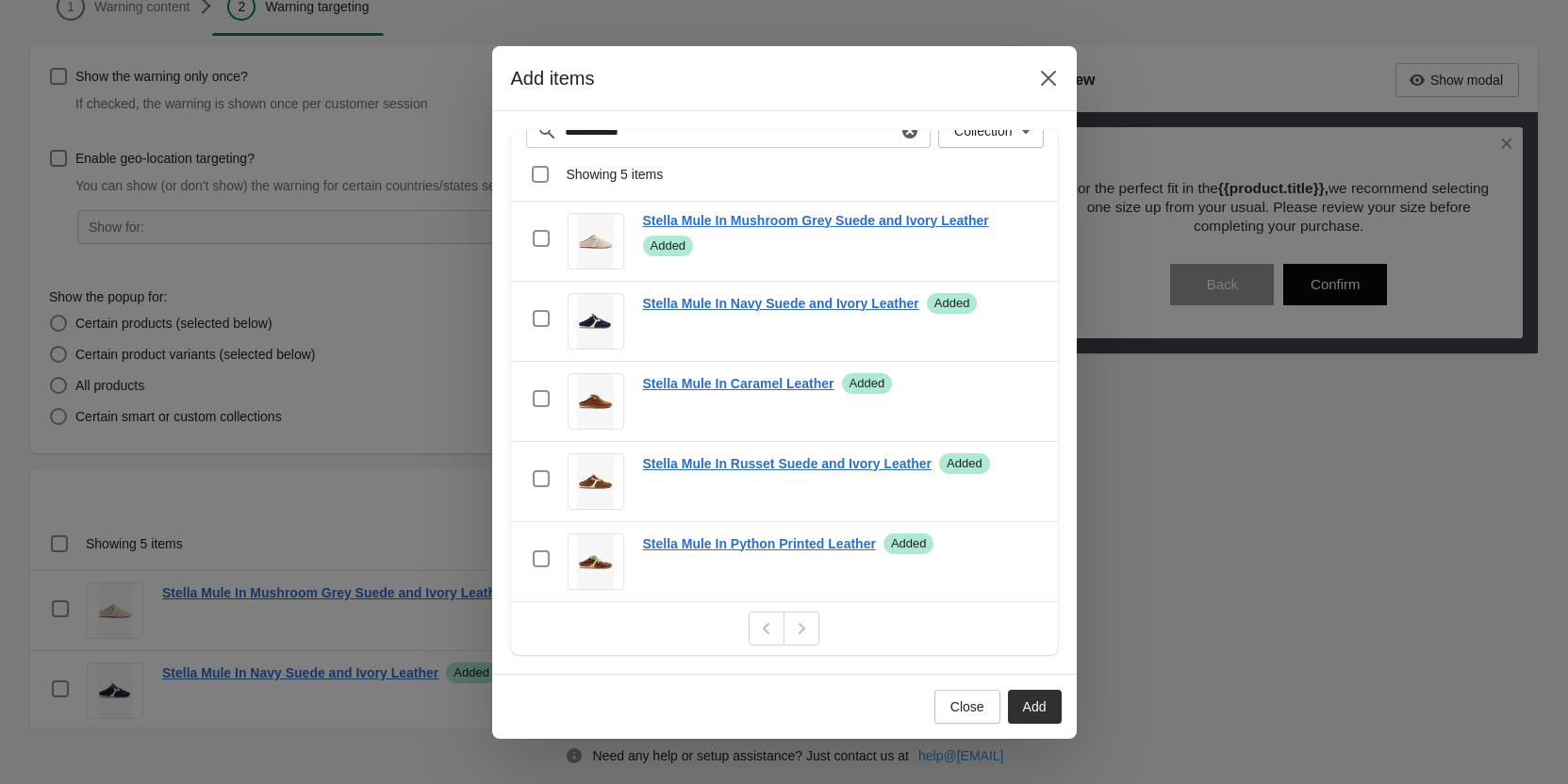 scroll, scrollTop: 0, scrollLeft: 0, axis: both 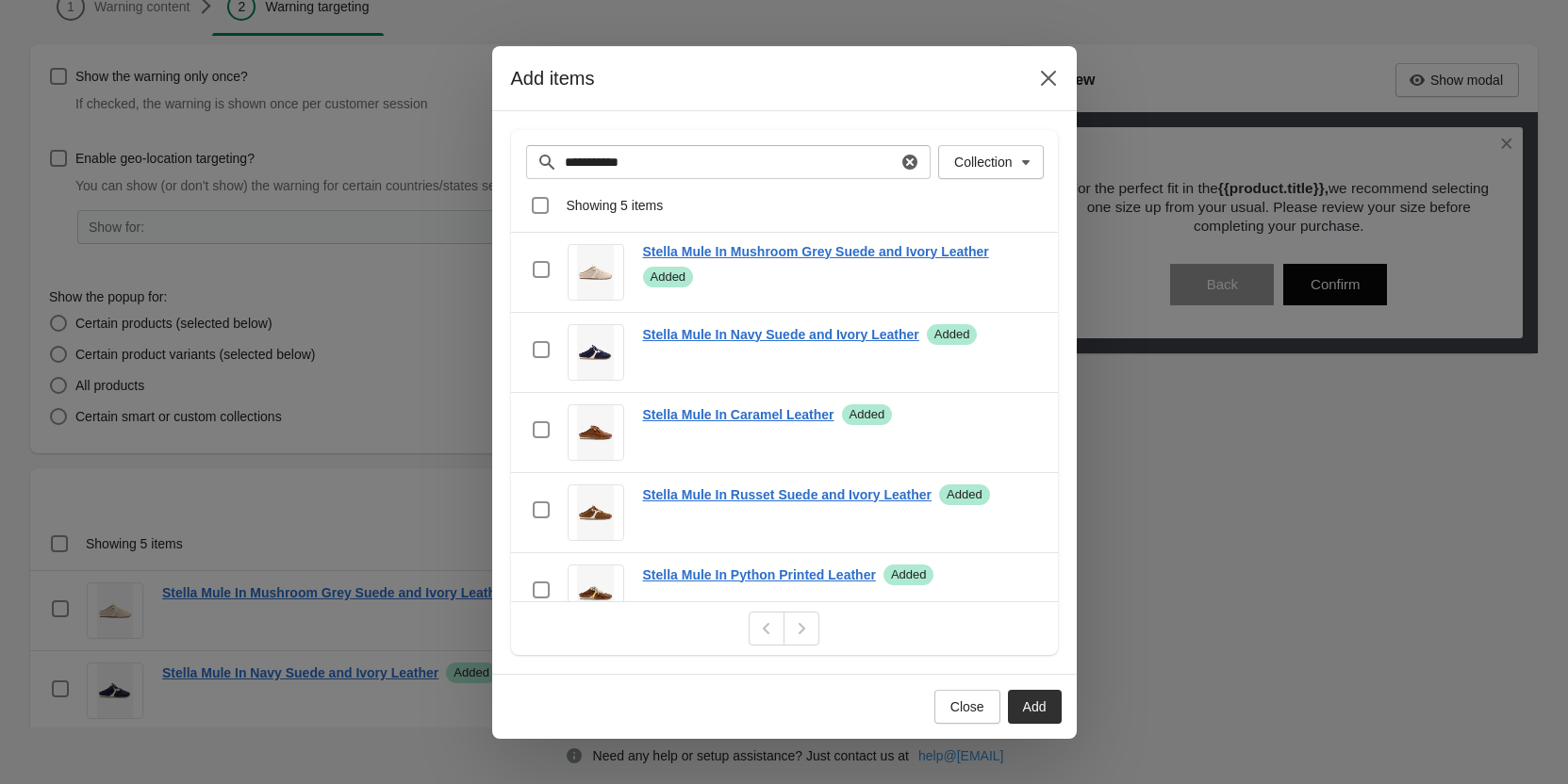 click on "**********" at bounding box center (784, 162) 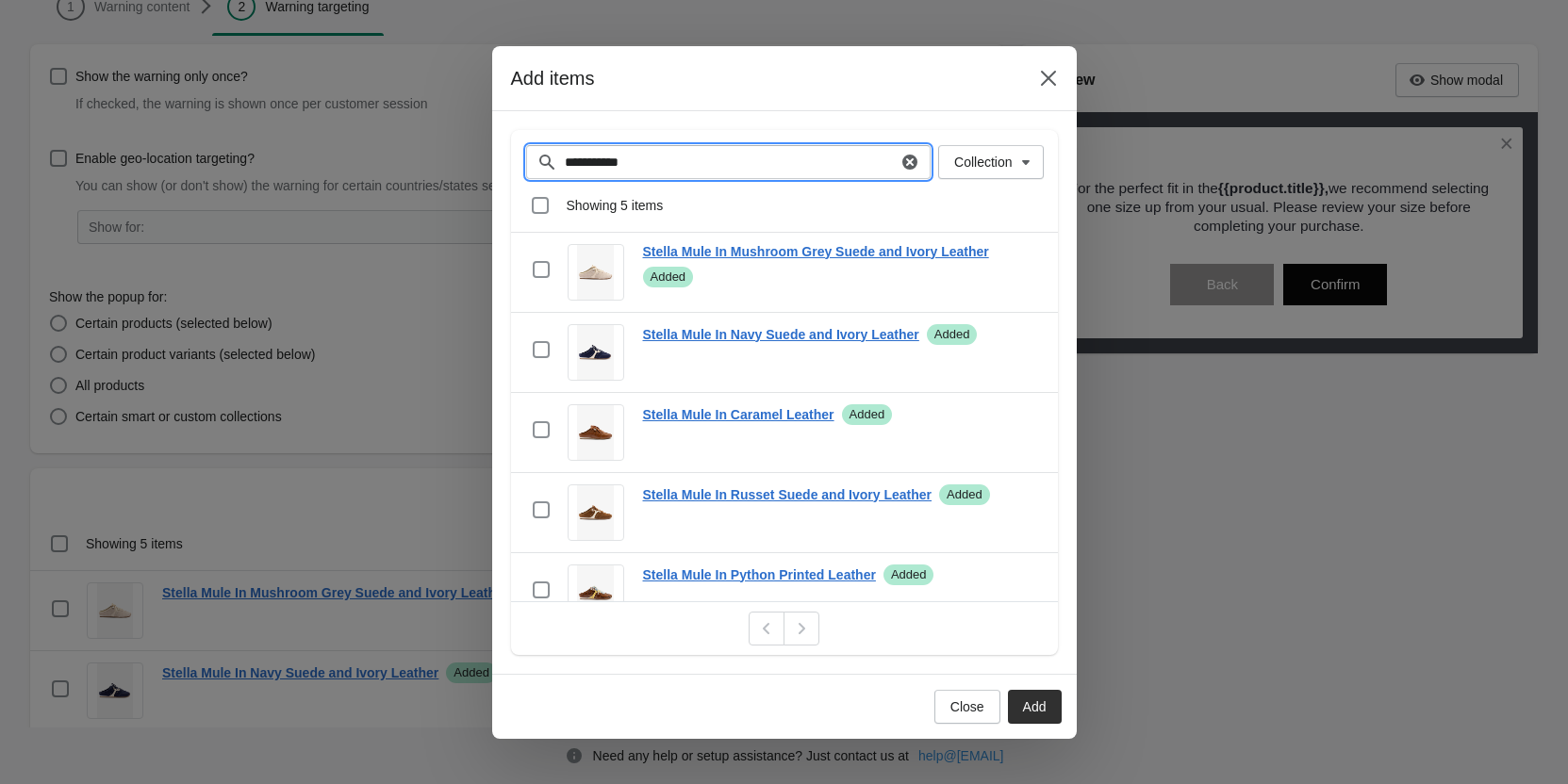 click on "**********" at bounding box center [731, 162] 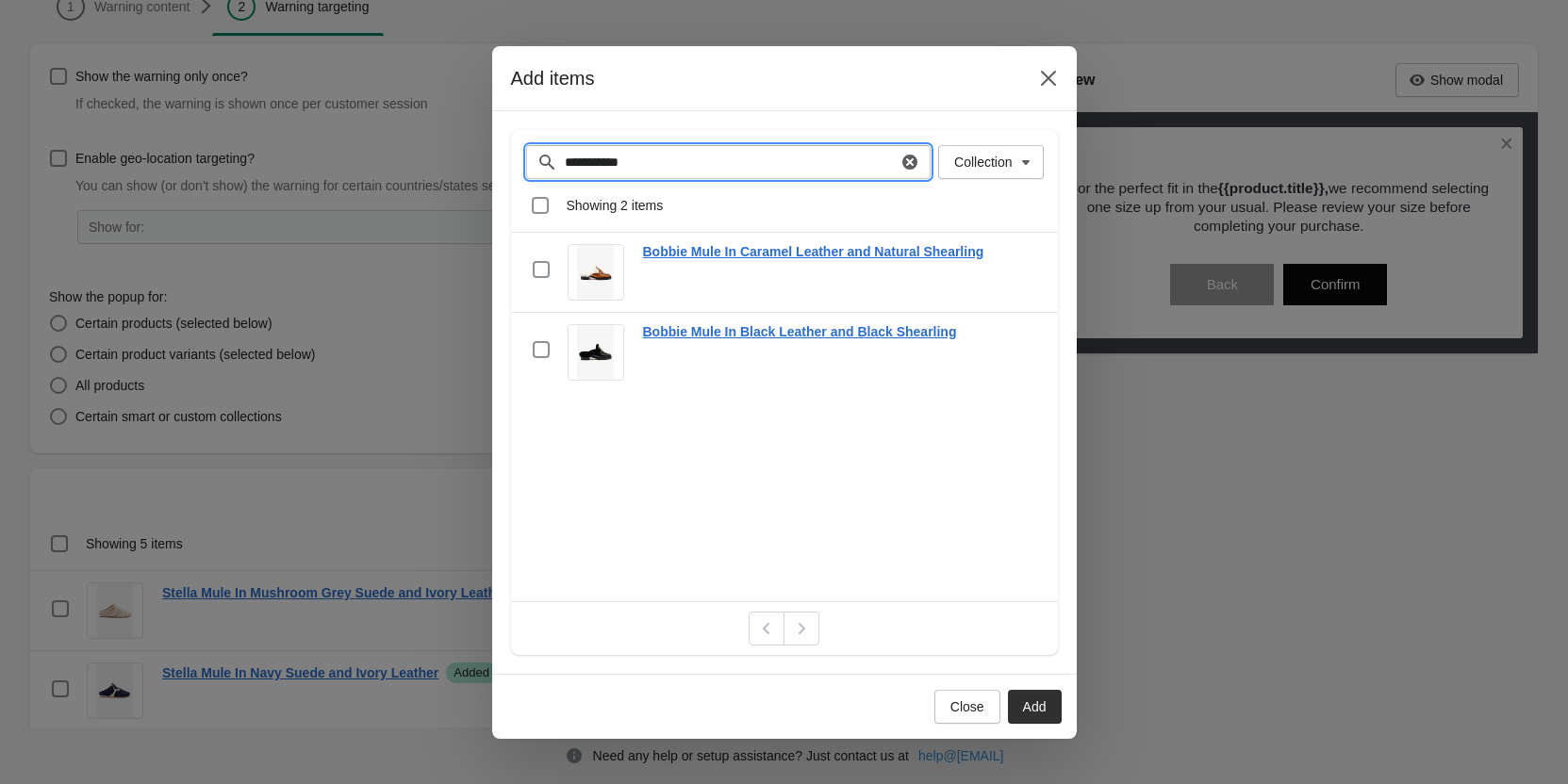 click on "Select all 2 items Showing 2 items" at bounding box center (784, 205) 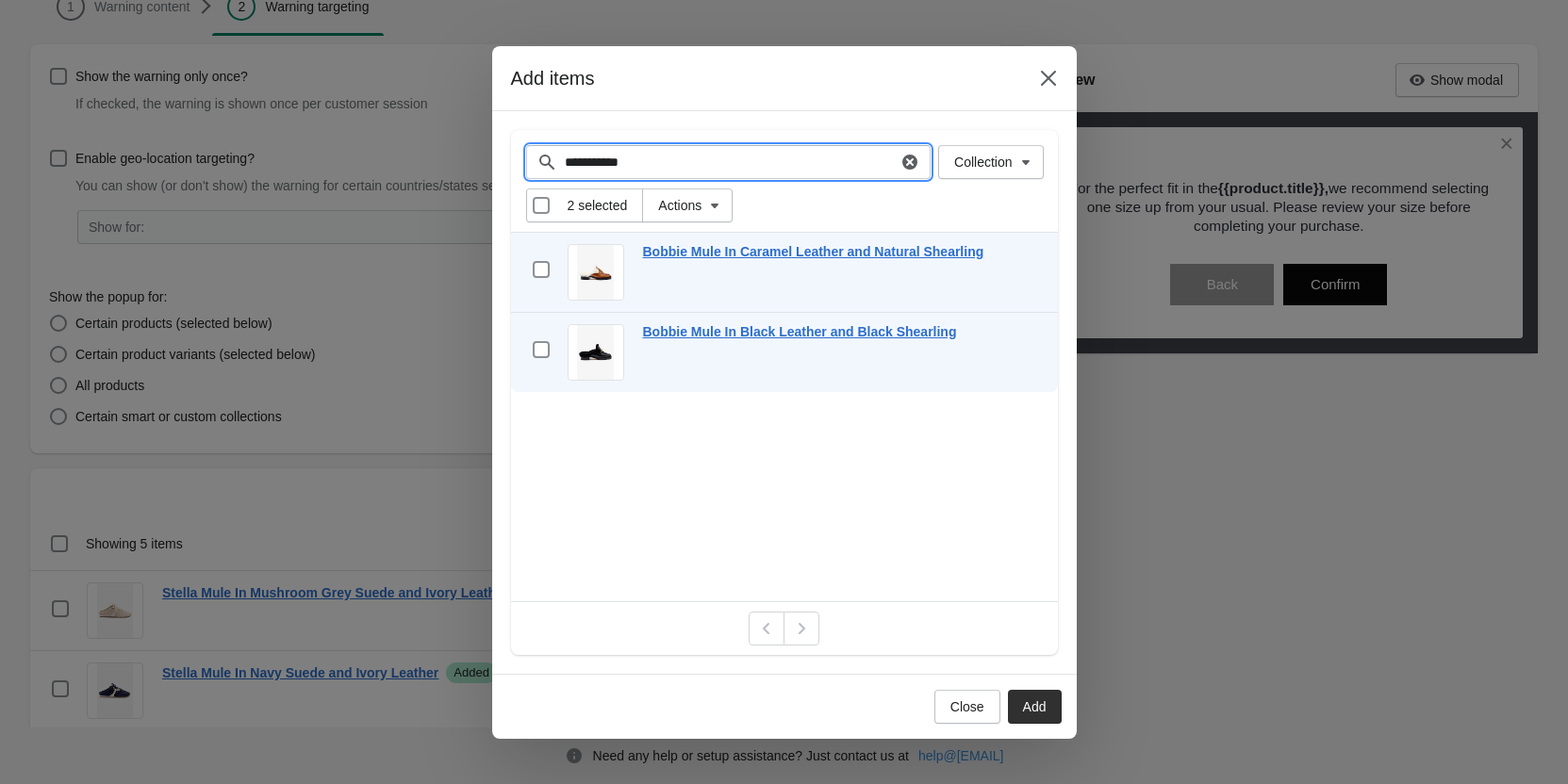 click on "**********" at bounding box center [731, 162] 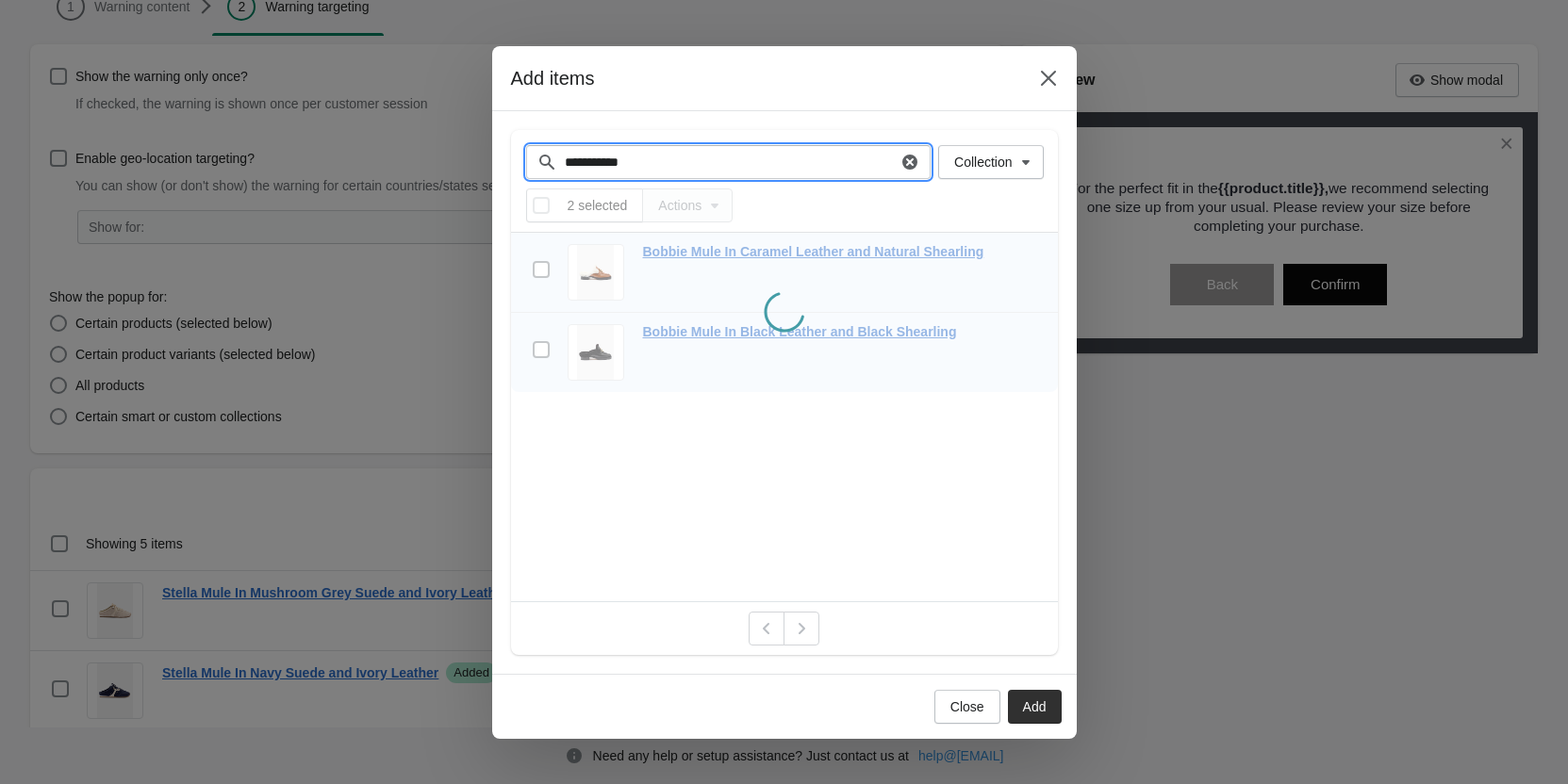 click on "**********" at bounding box center [731, 162] 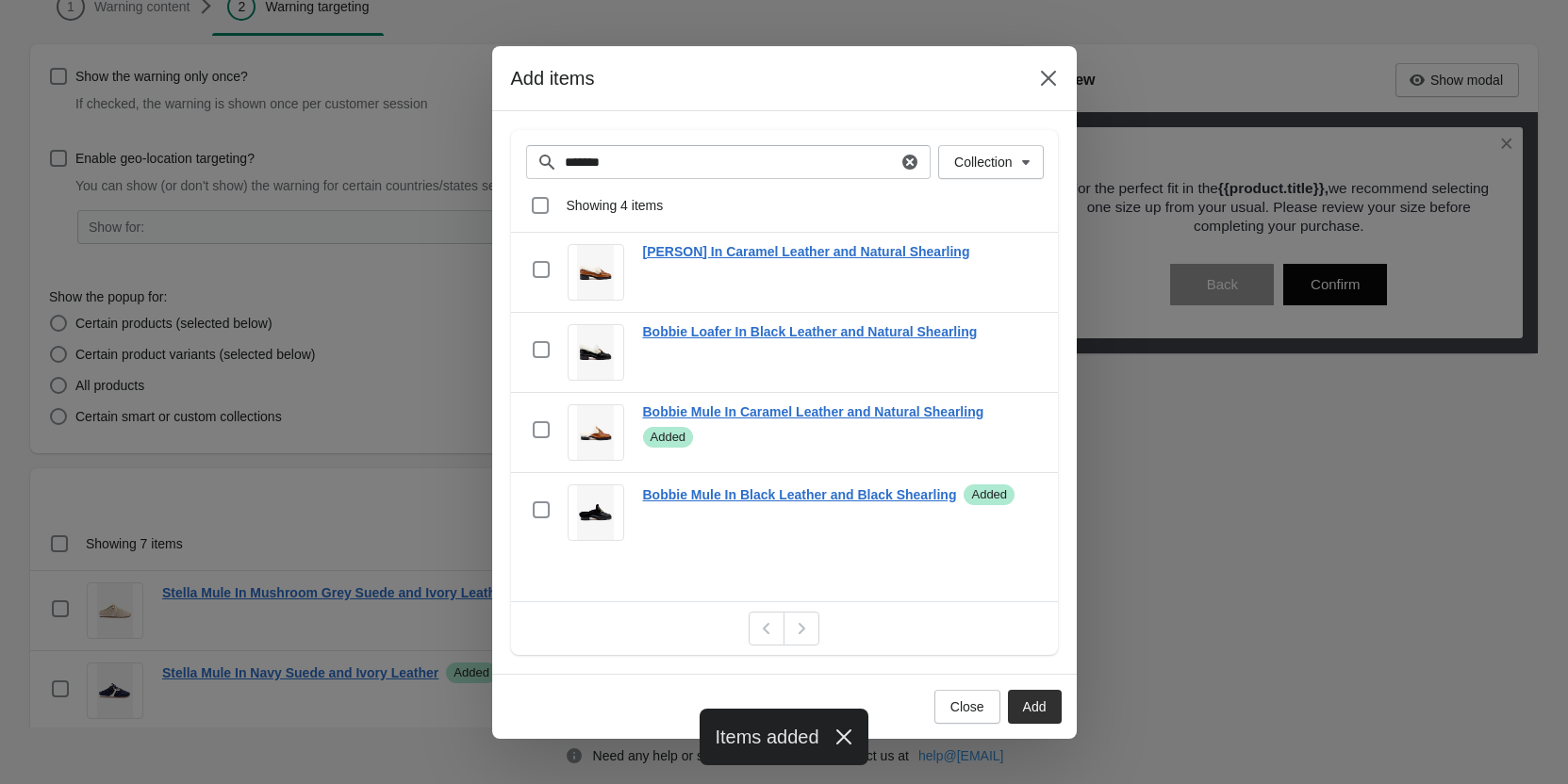 click on "Select all 4 items Showing 4 items" at bounding box center (784, 205) 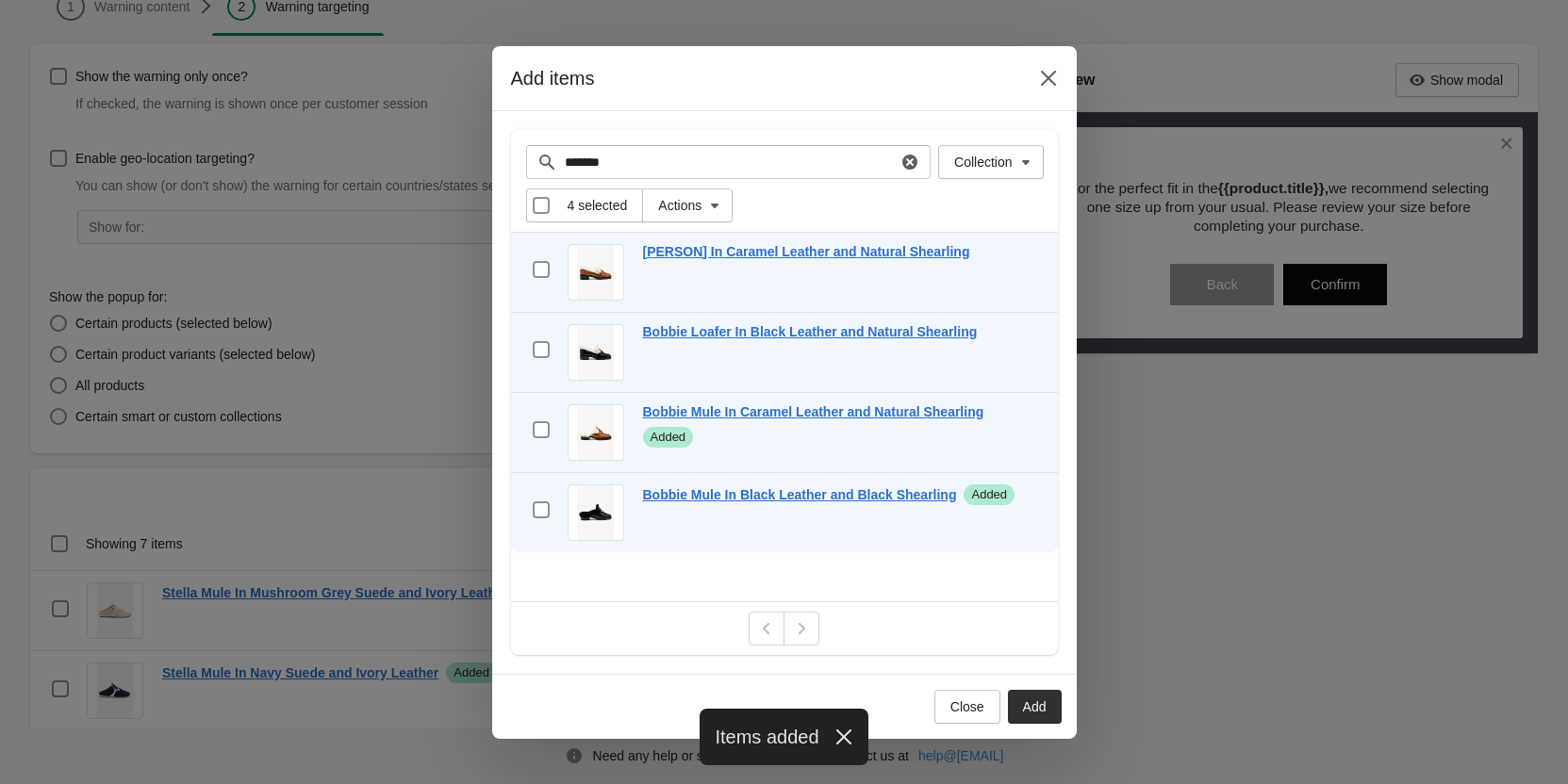 click on "Add" at bounding box center (1034, 707) 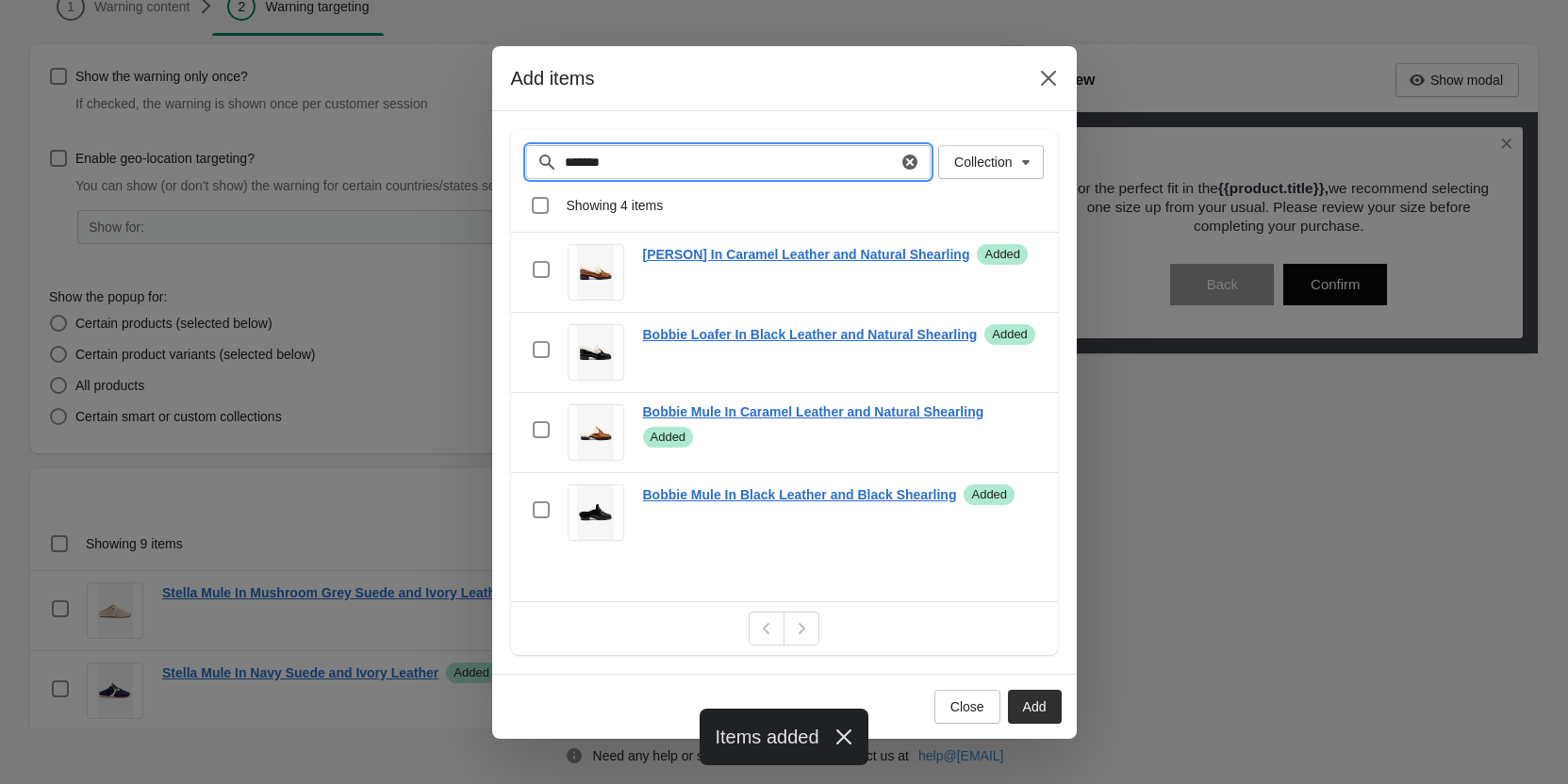 click on "******" at bounding box center (731, 162) 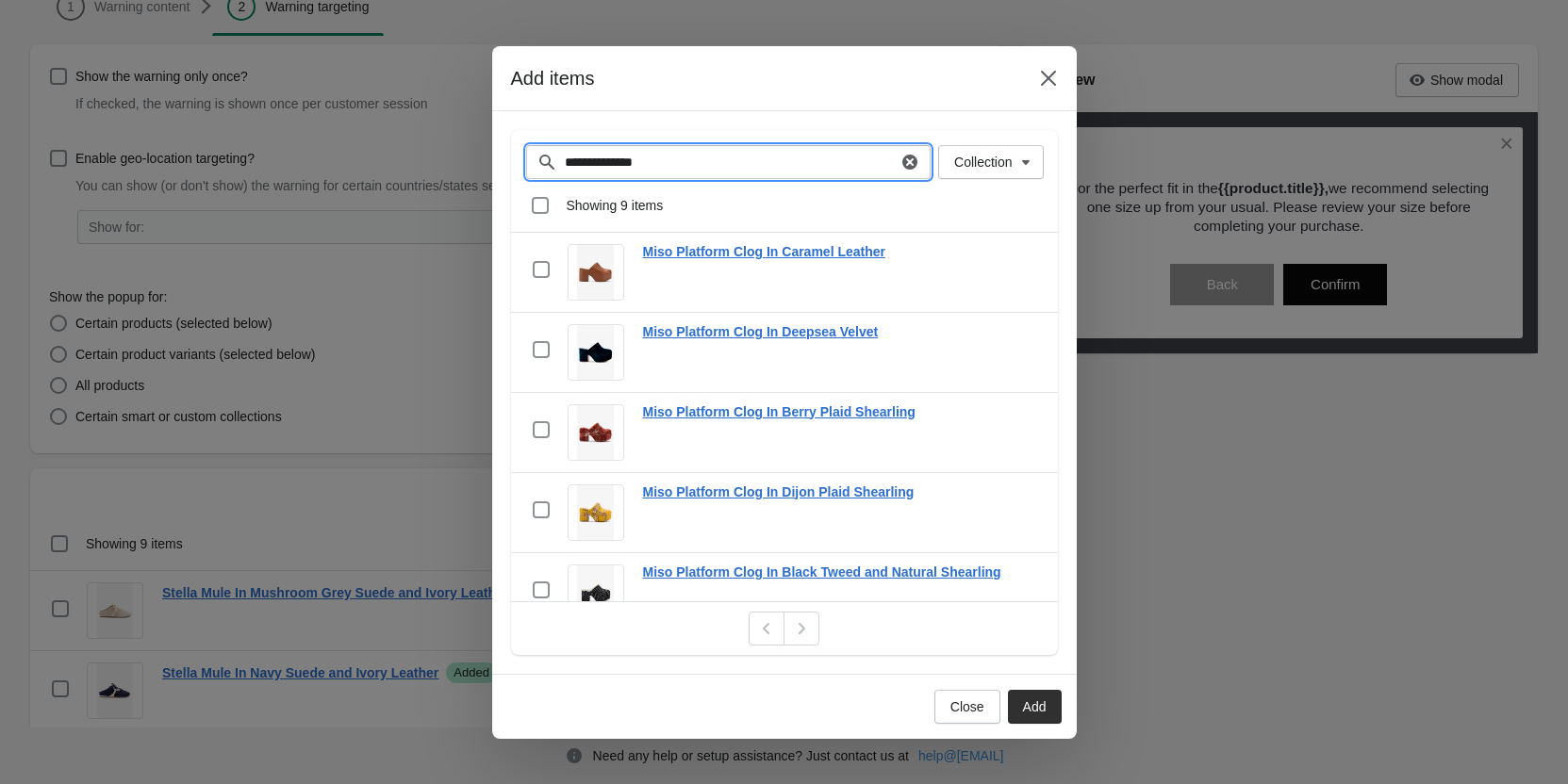 scroll, scrollTop: 351, scrollLeft: 0, axis: vertical 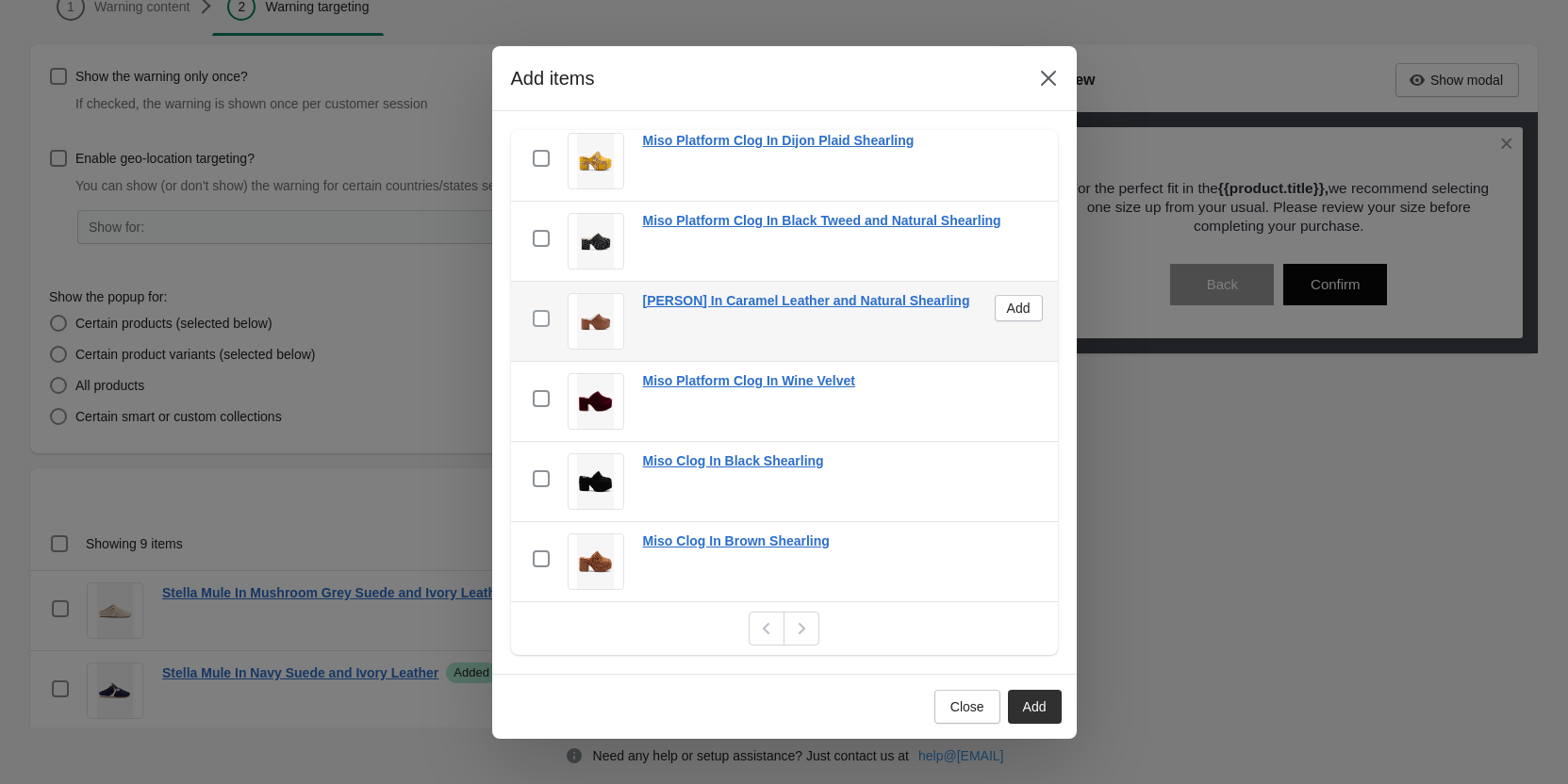 click at bounding box center (541, 318) 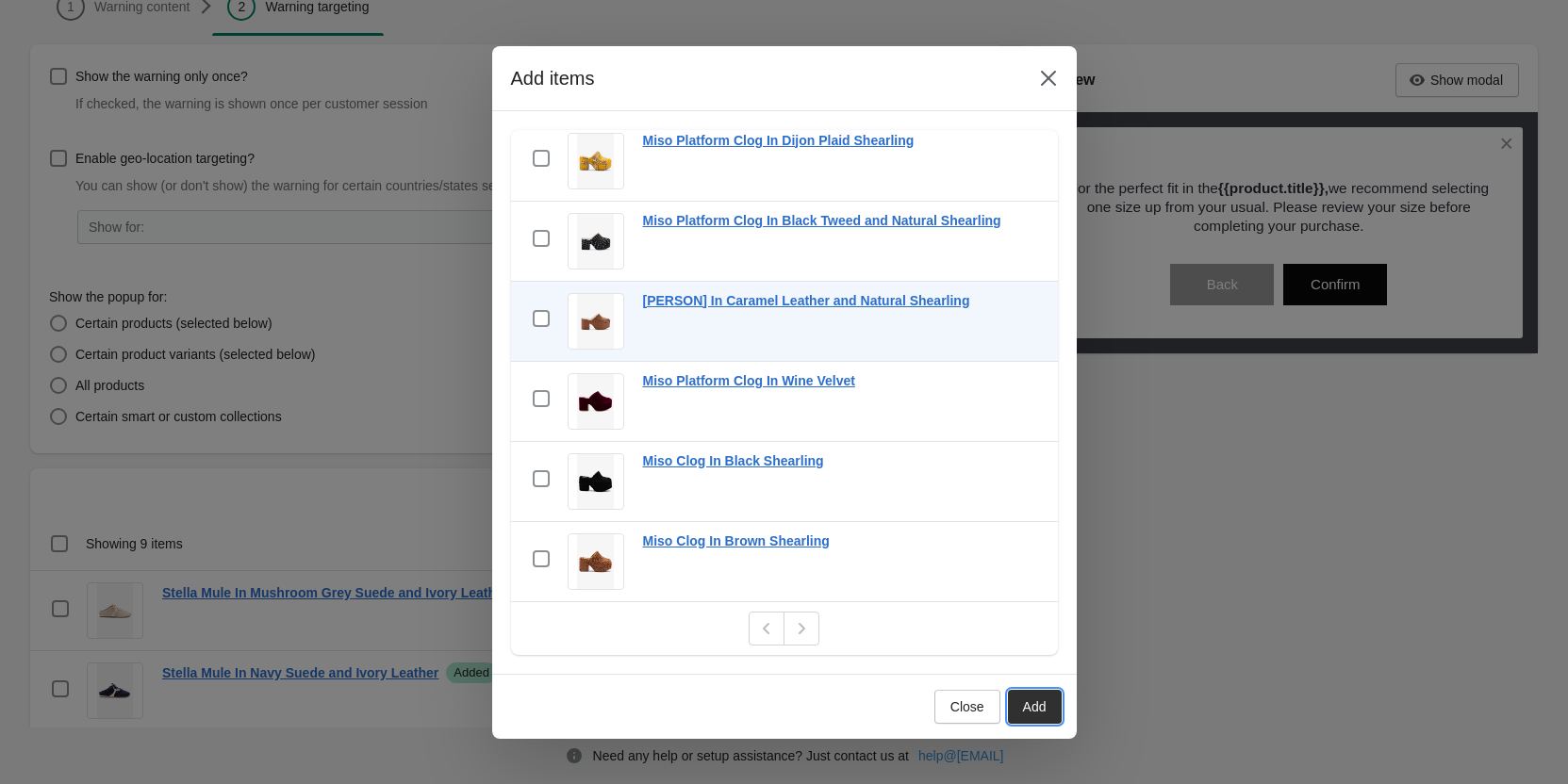 click on "Add" at bounding box center (1034, 707) 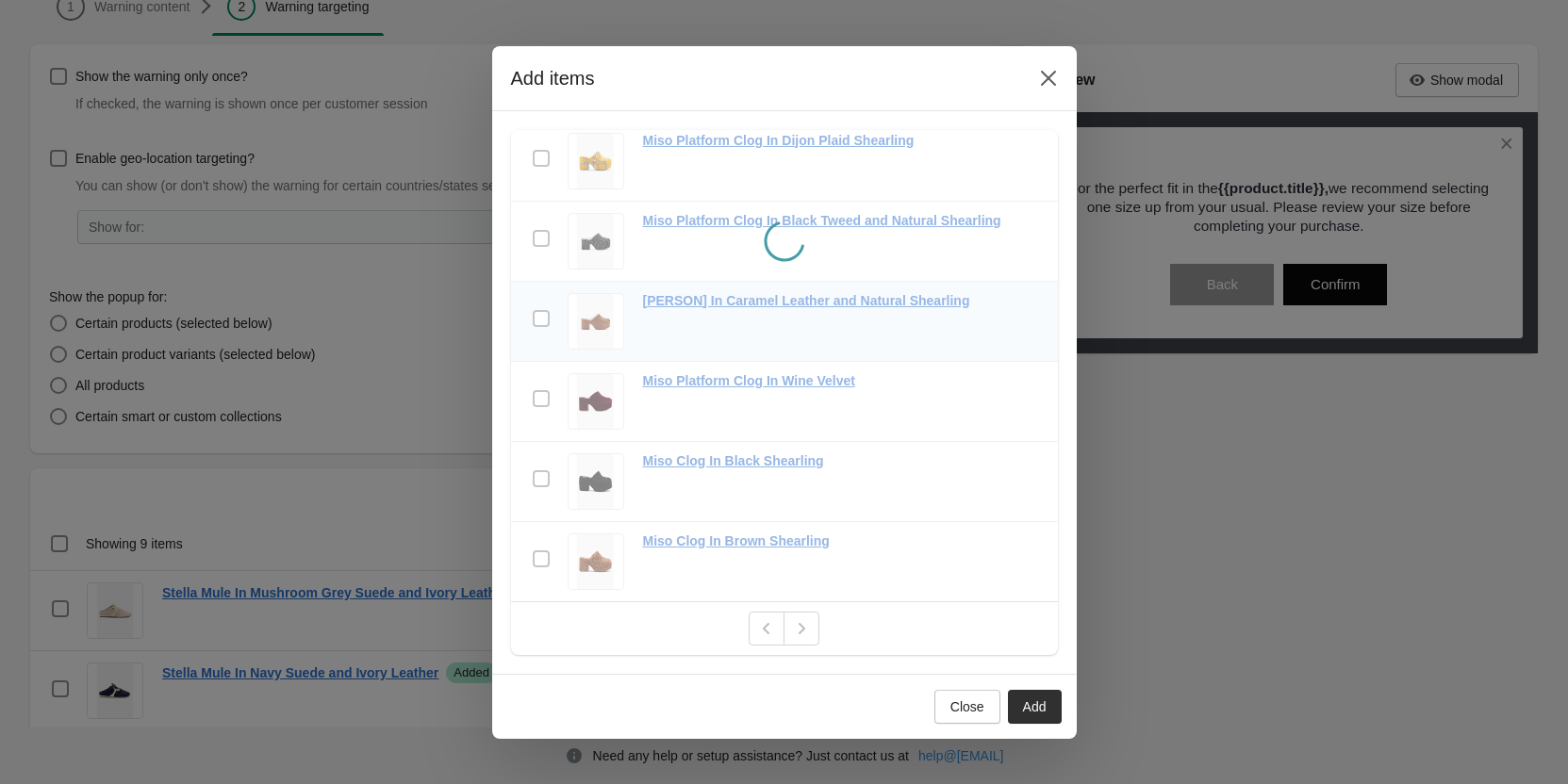 scroll, scrollTop: 0, scrollLeft: 0, axis: both 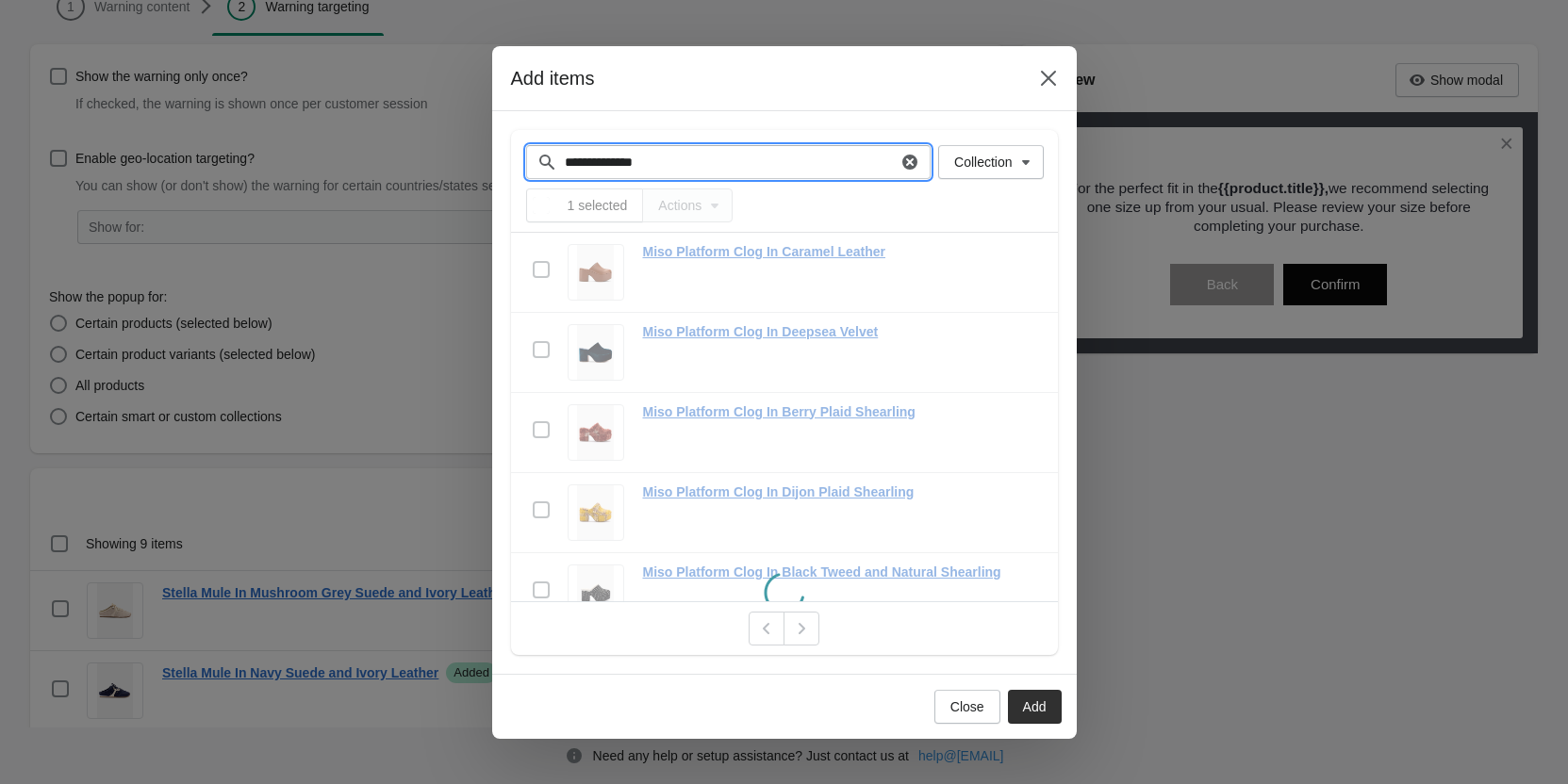 click on "**********" at bounding box center (731, 162) 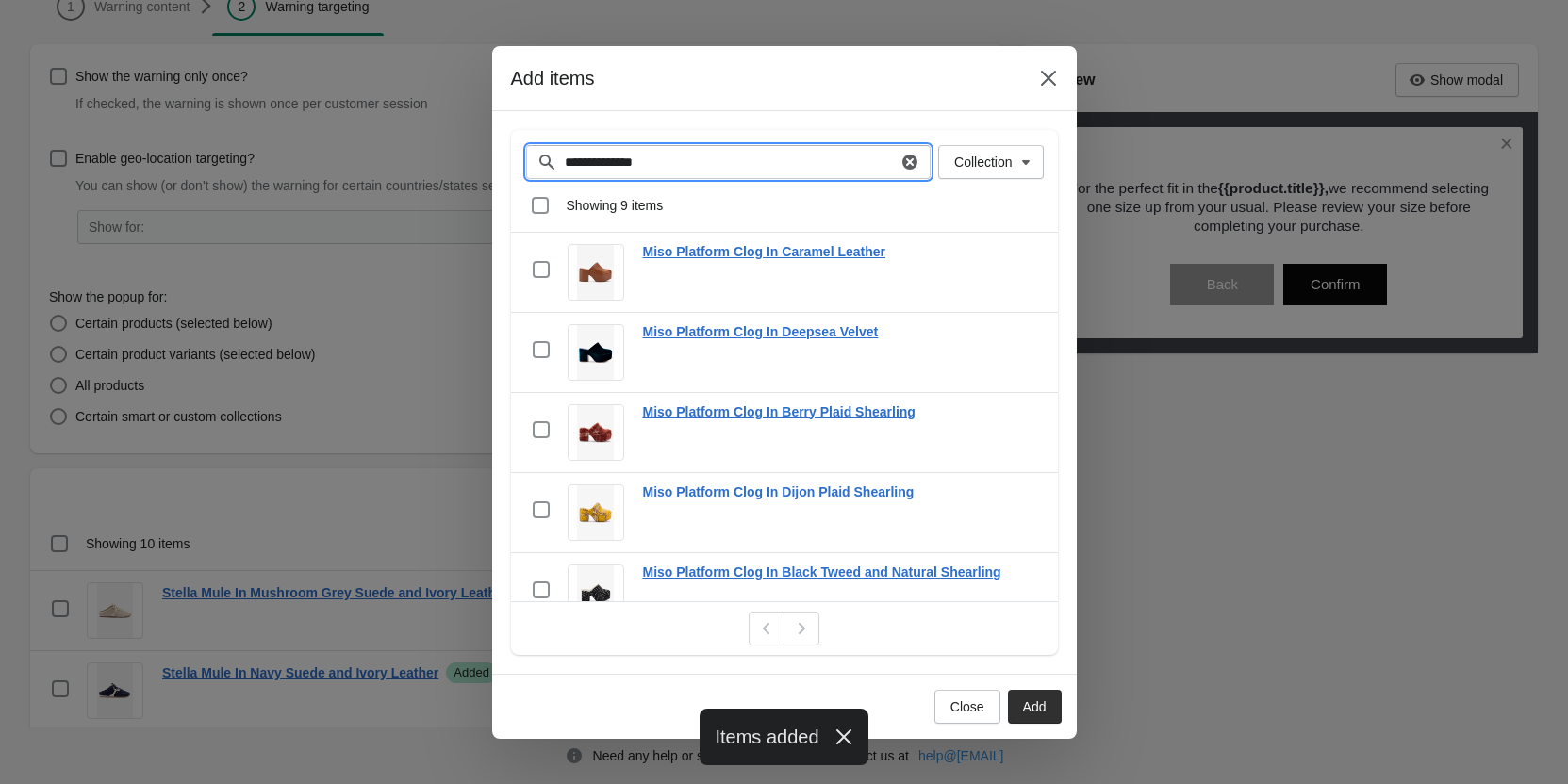 click on "**********" at bounding box center (731, 162) 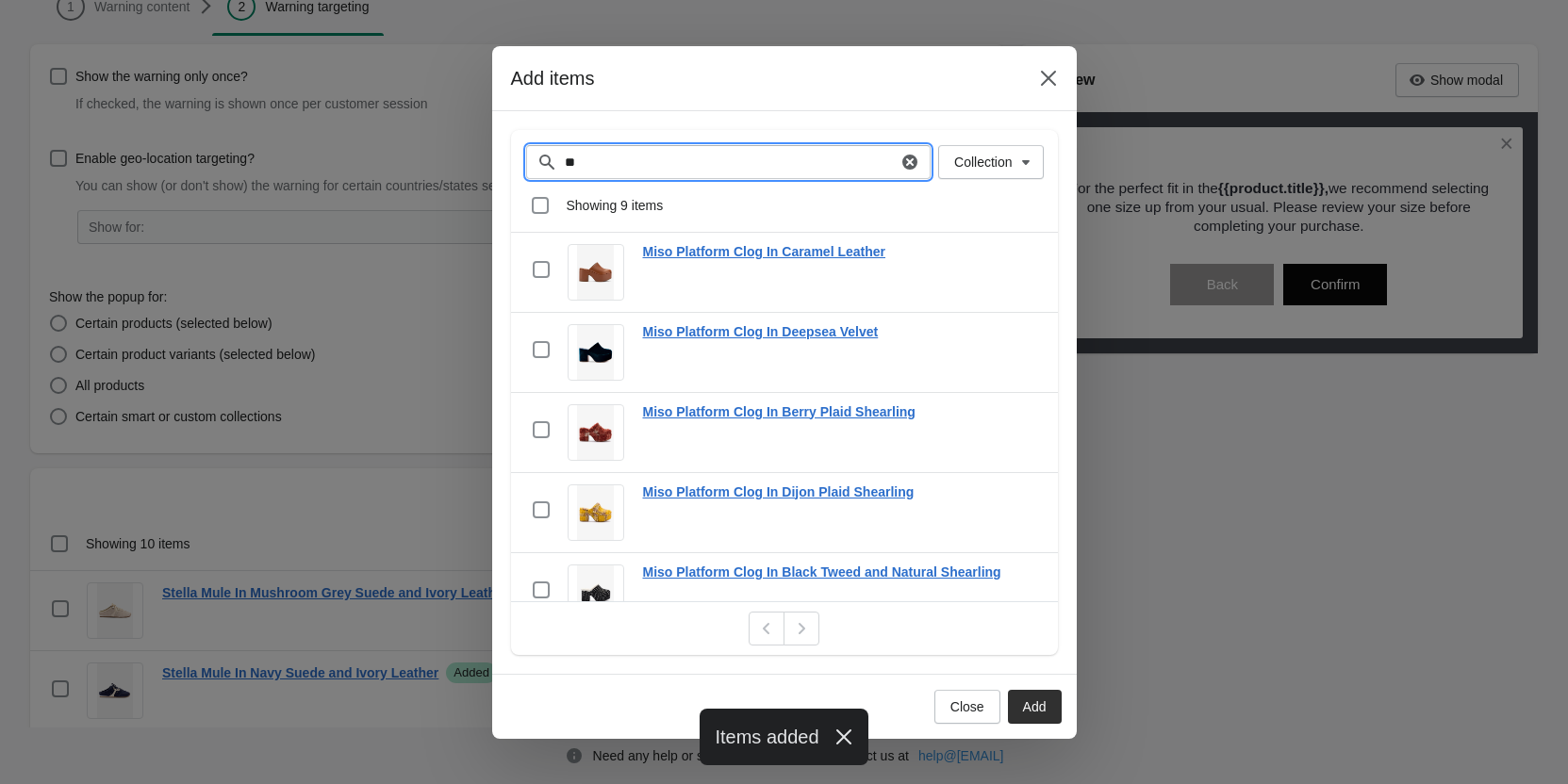 type on "*" 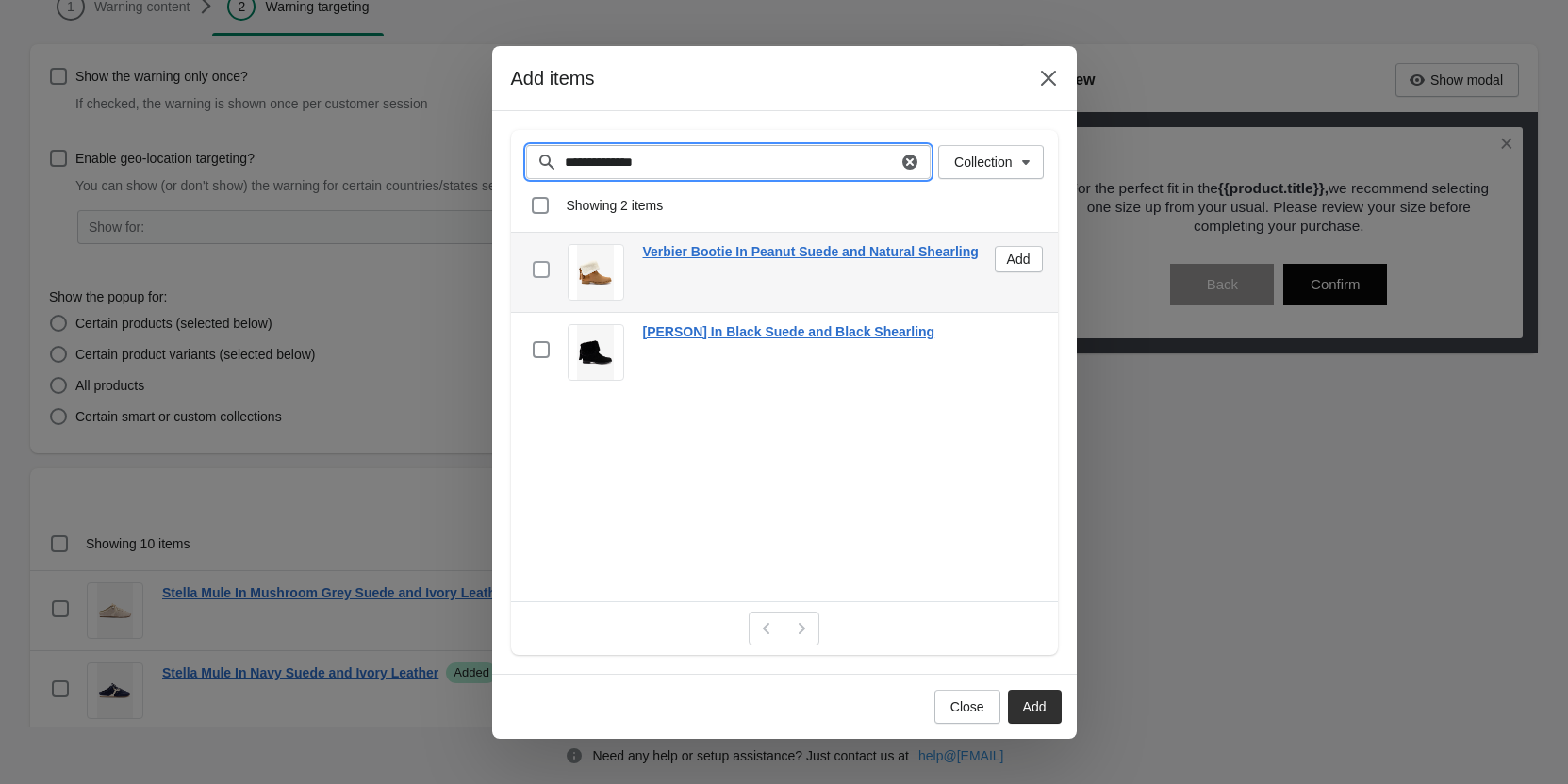 click at bounding box center (541, 270) 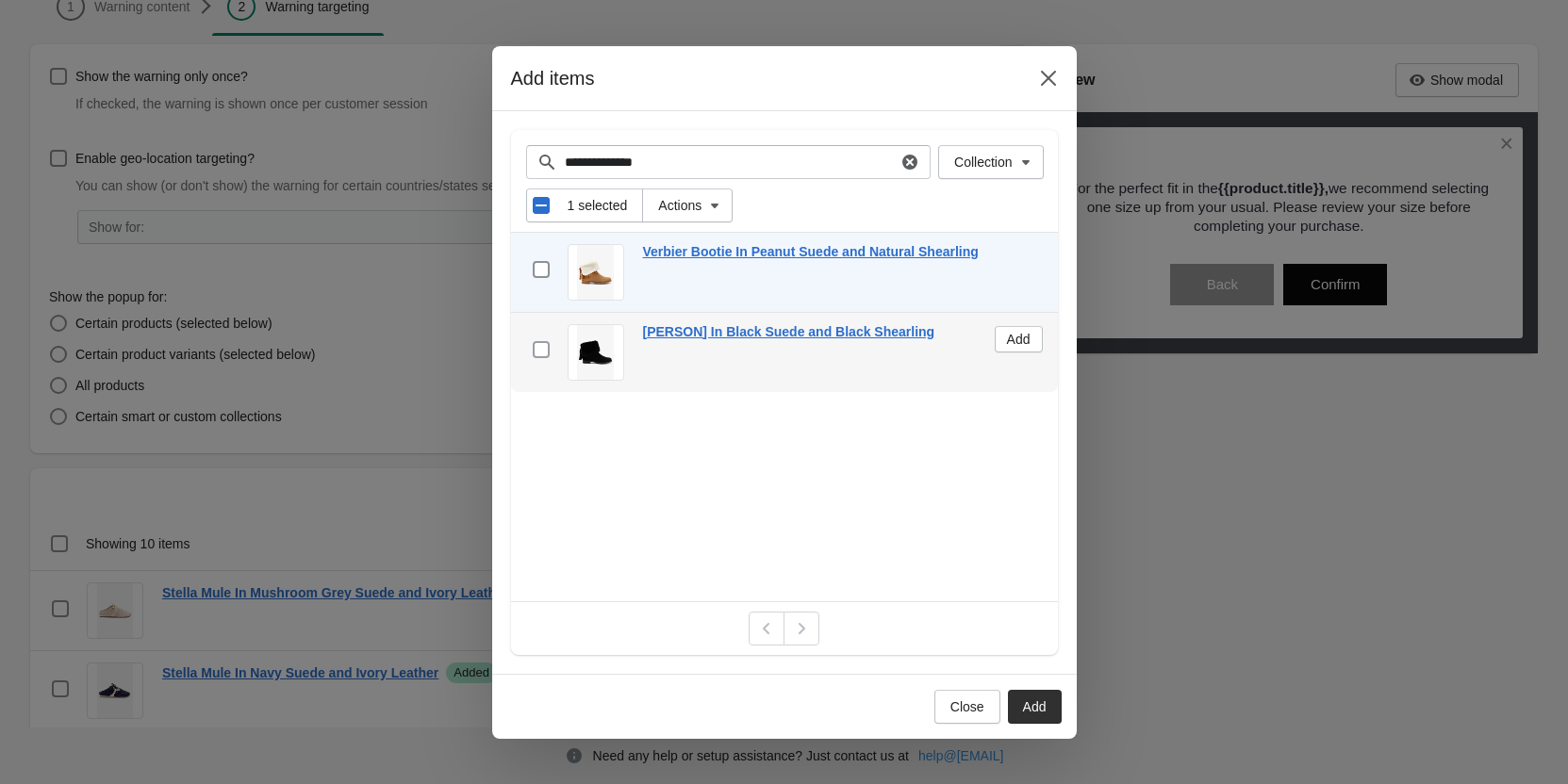 click at bounding box center (541, 350) 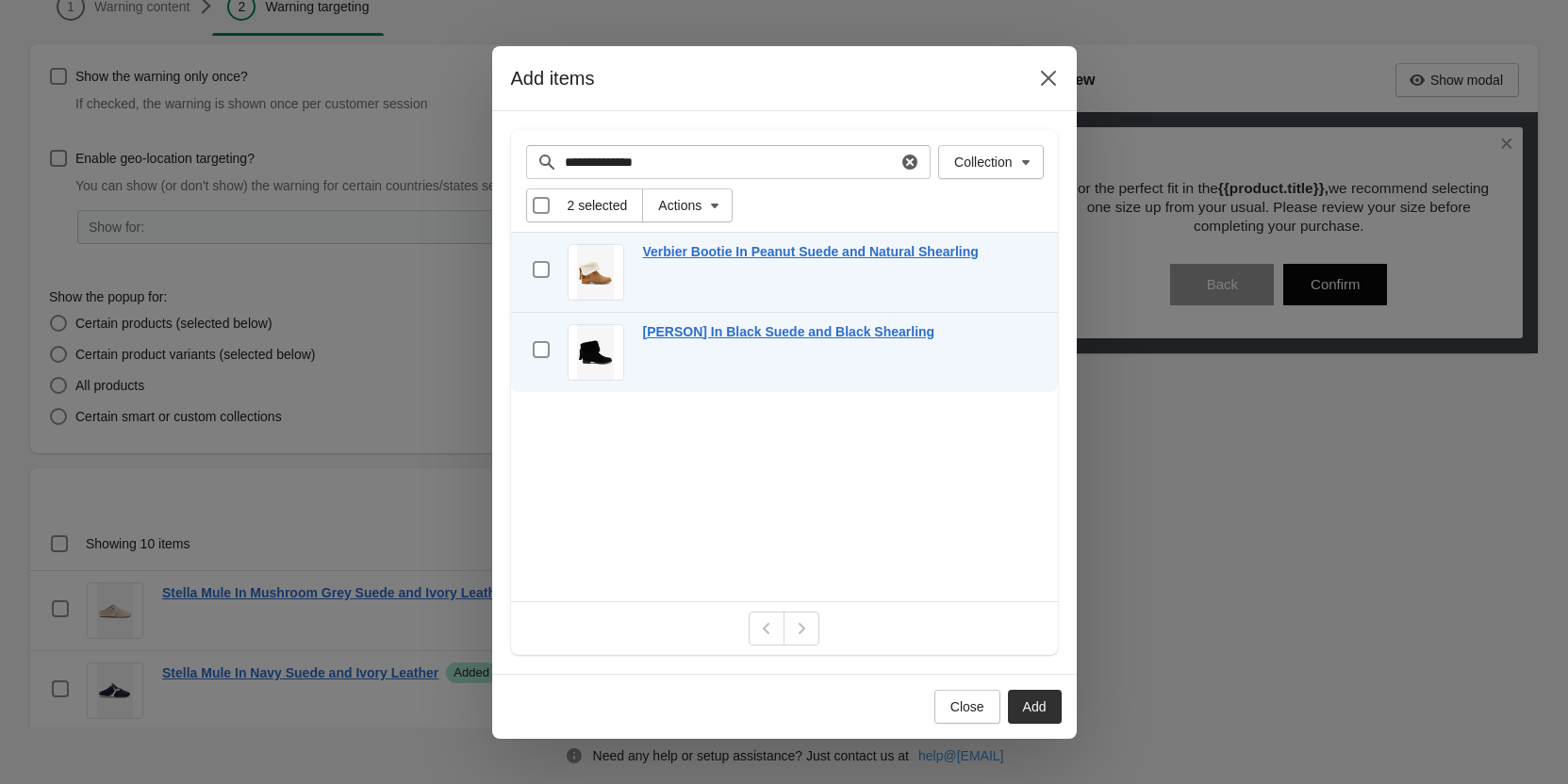 click on "Add" at bounding box center [1034, 707] 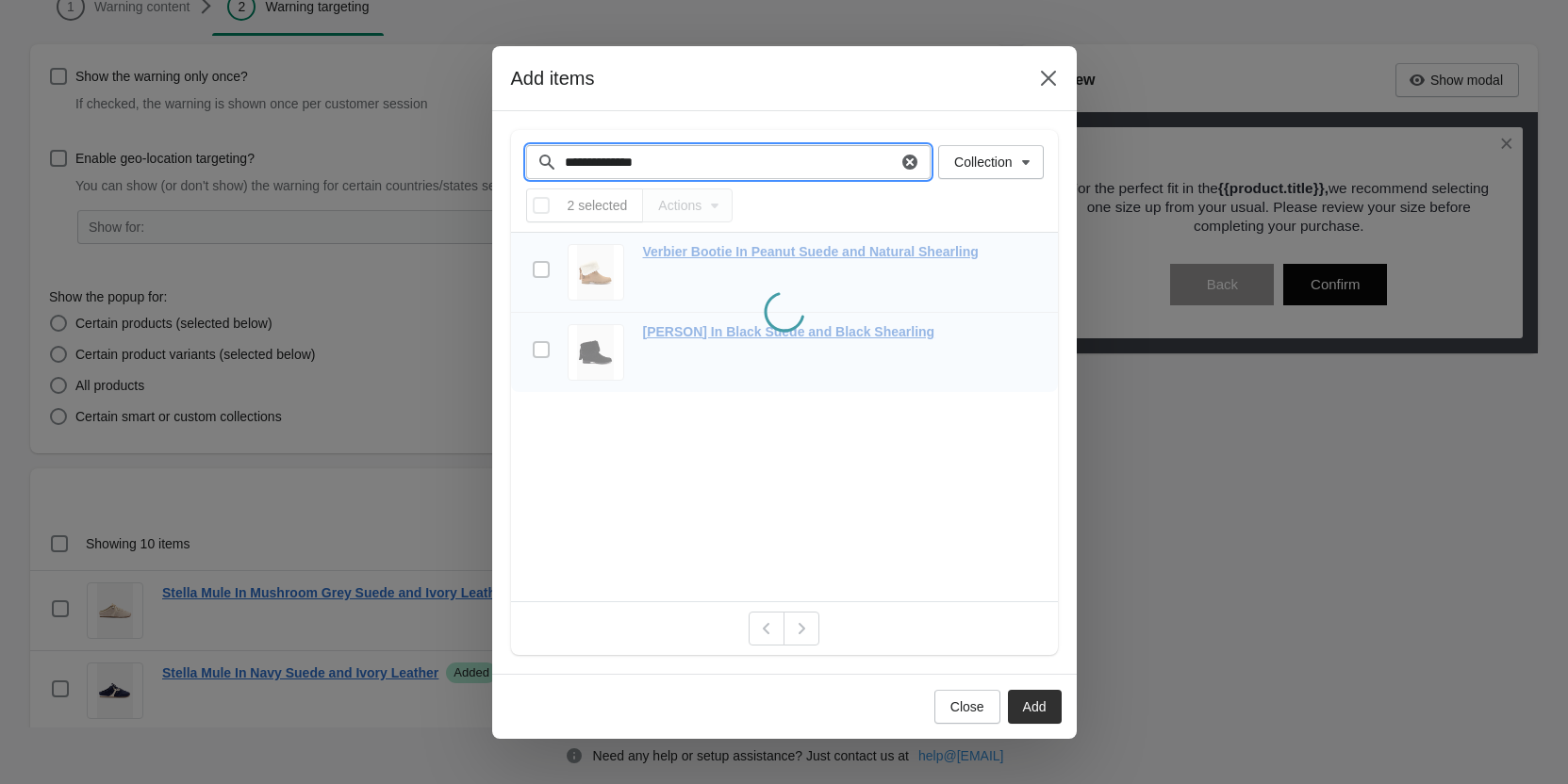 click on "**********" at bounding box center (731, 162) 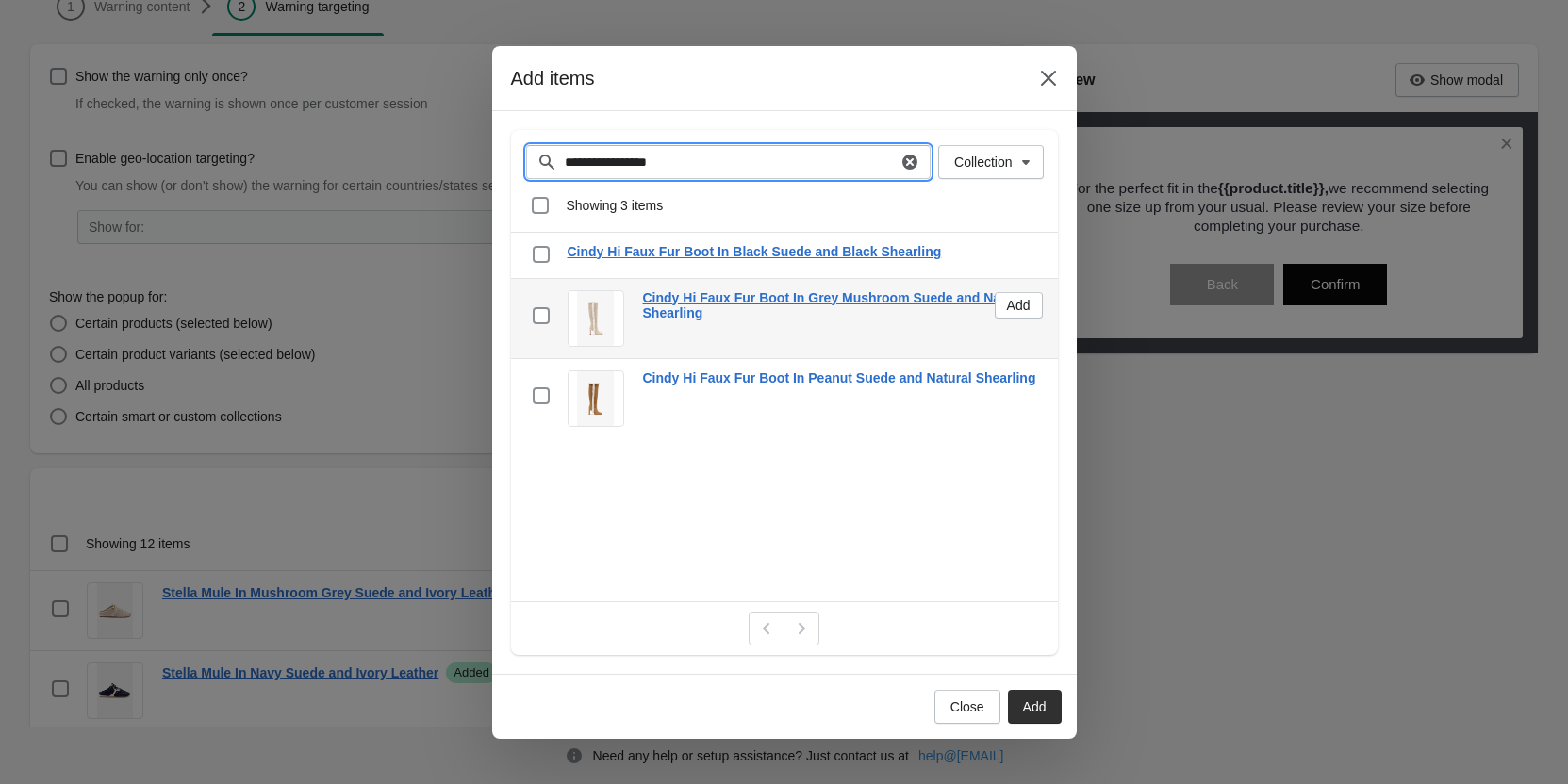 type on "**********" 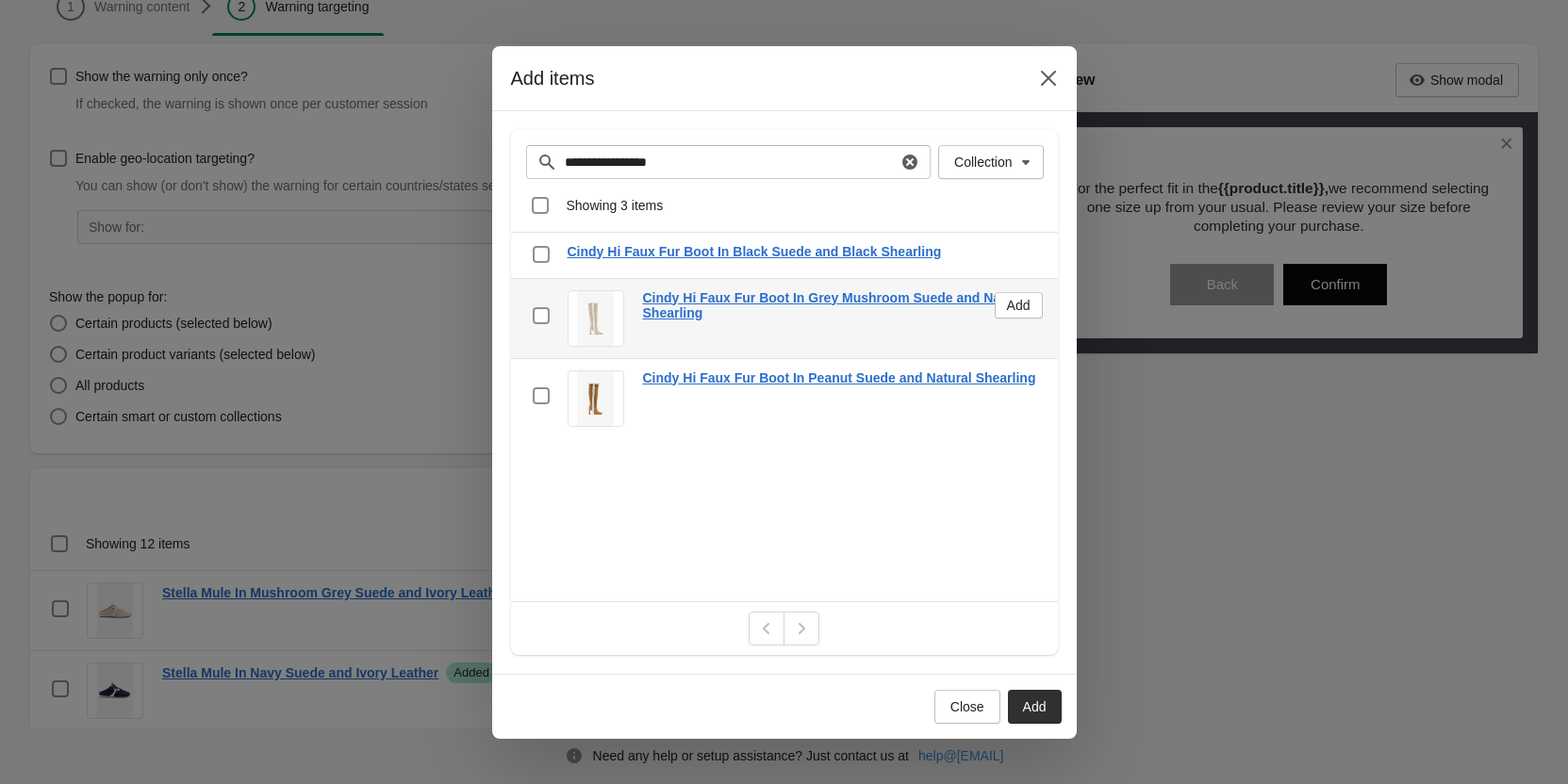 click on "checkbox" at bounding box center (541, 318) 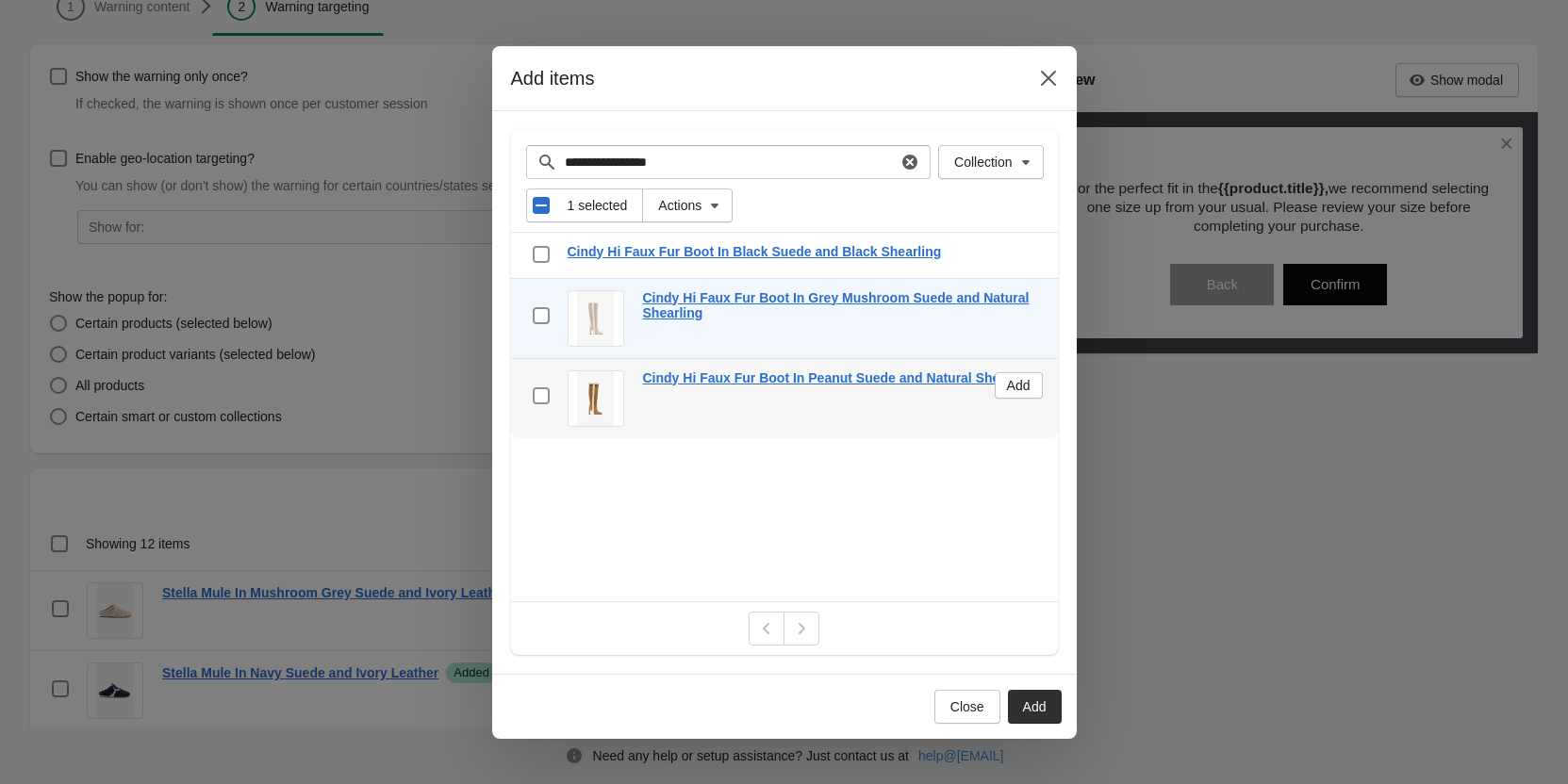 click on "checkbox" at bounding box center [541, 399] 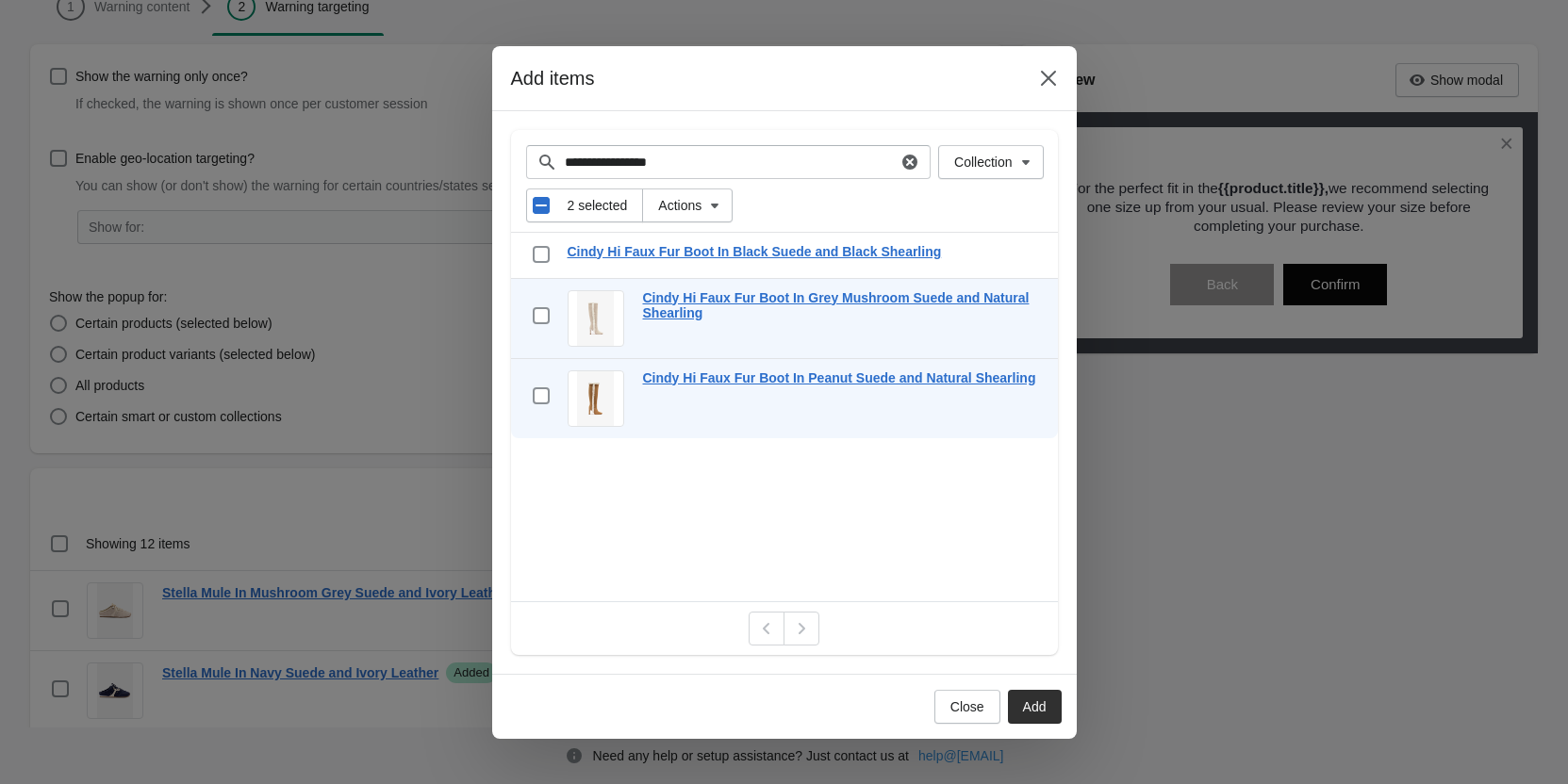 click on "Add" at bounding box center [1034, 707] 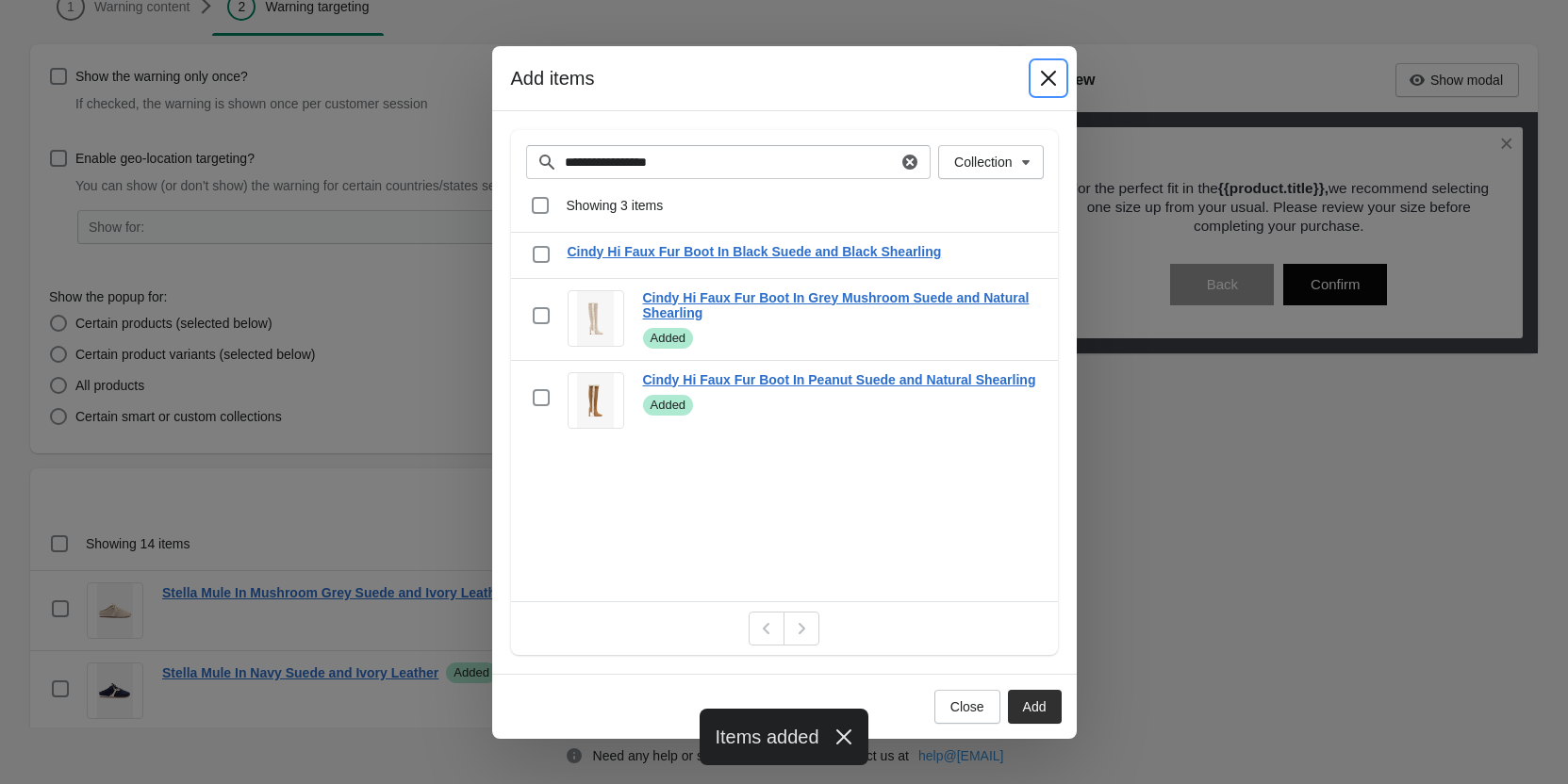 click 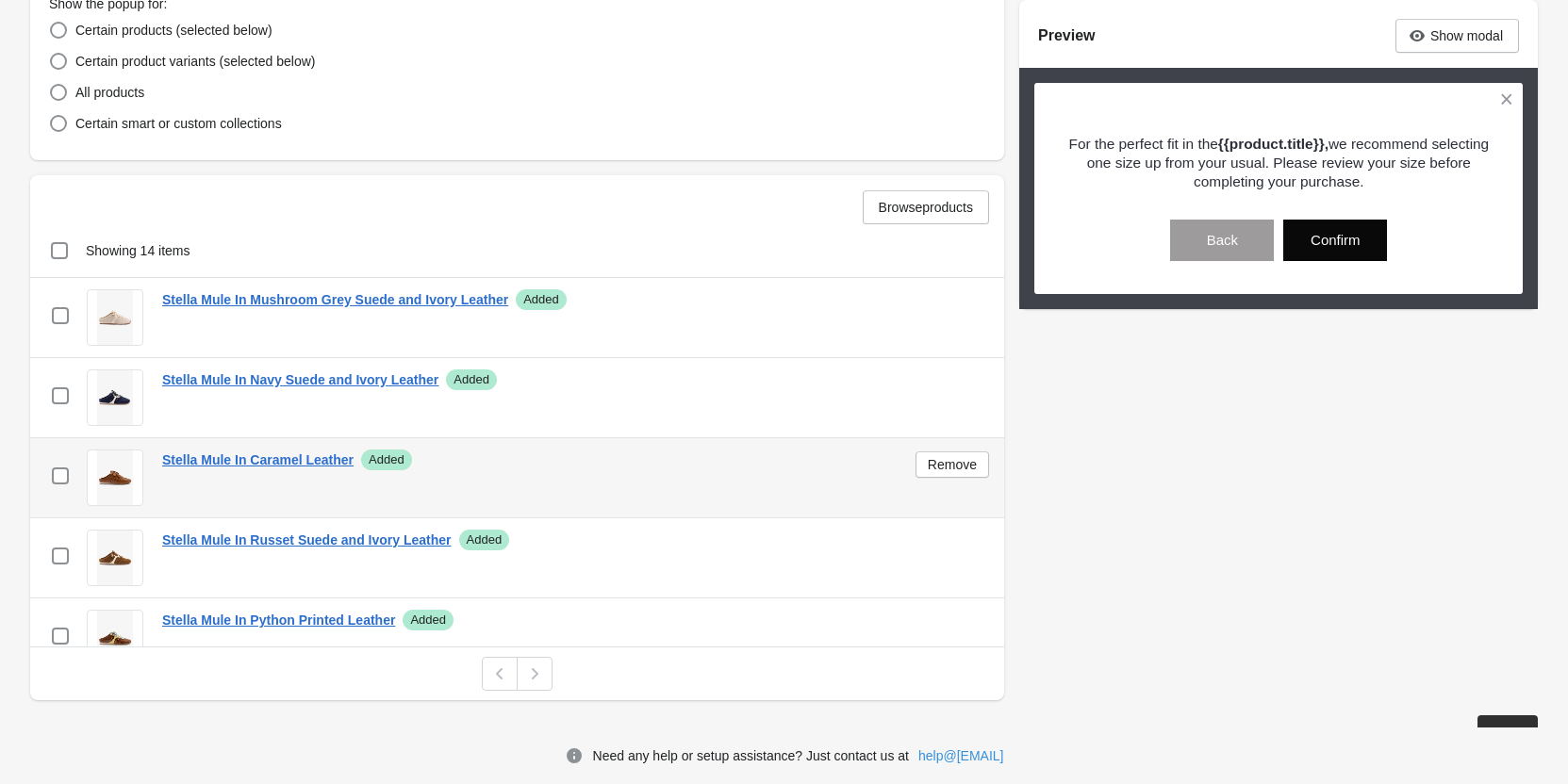 scroll, scrollTop: 540, scrollLeft: 0, axis: vertical 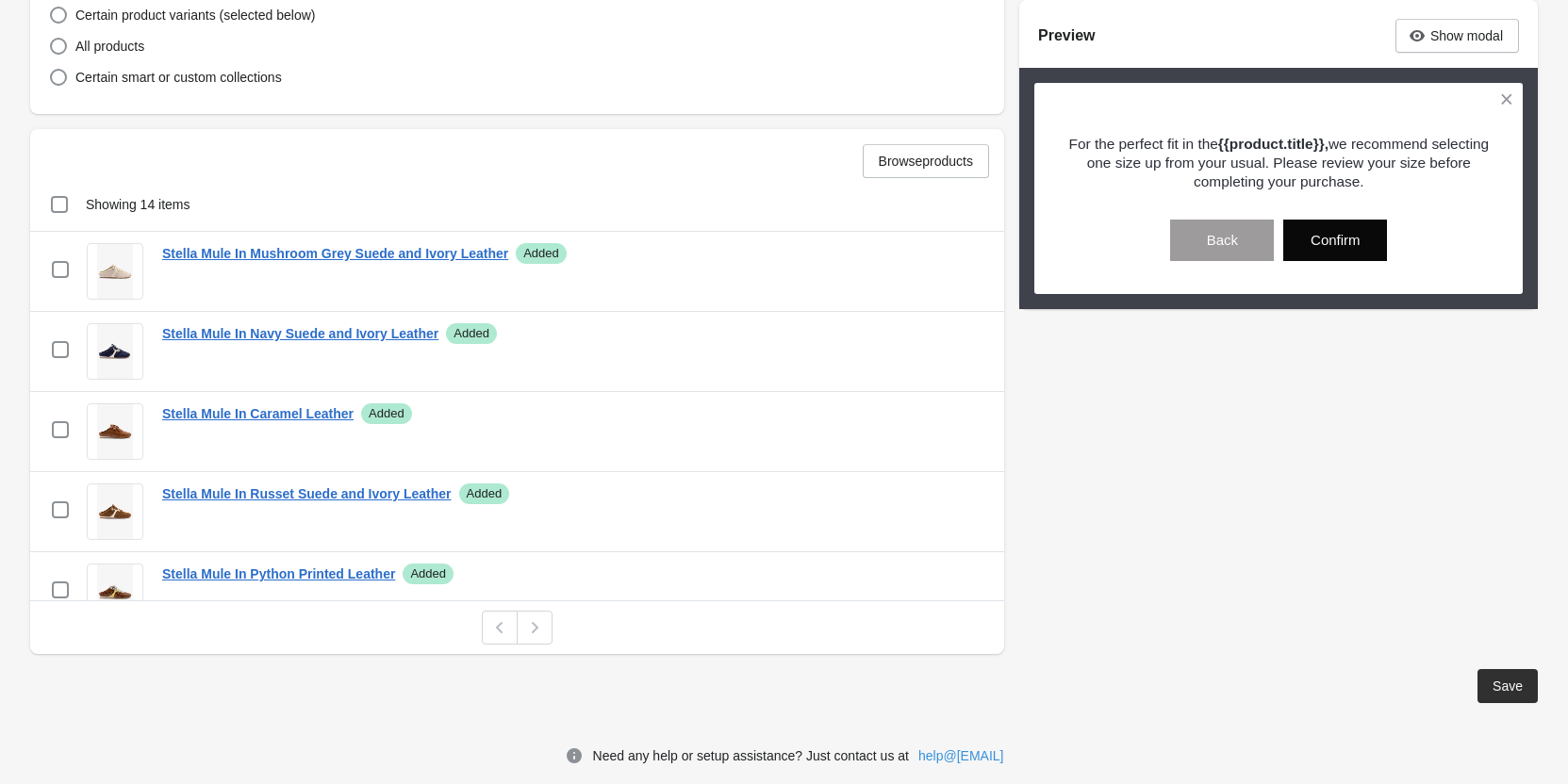 click on "Save" at bounding box center [1508, 686] 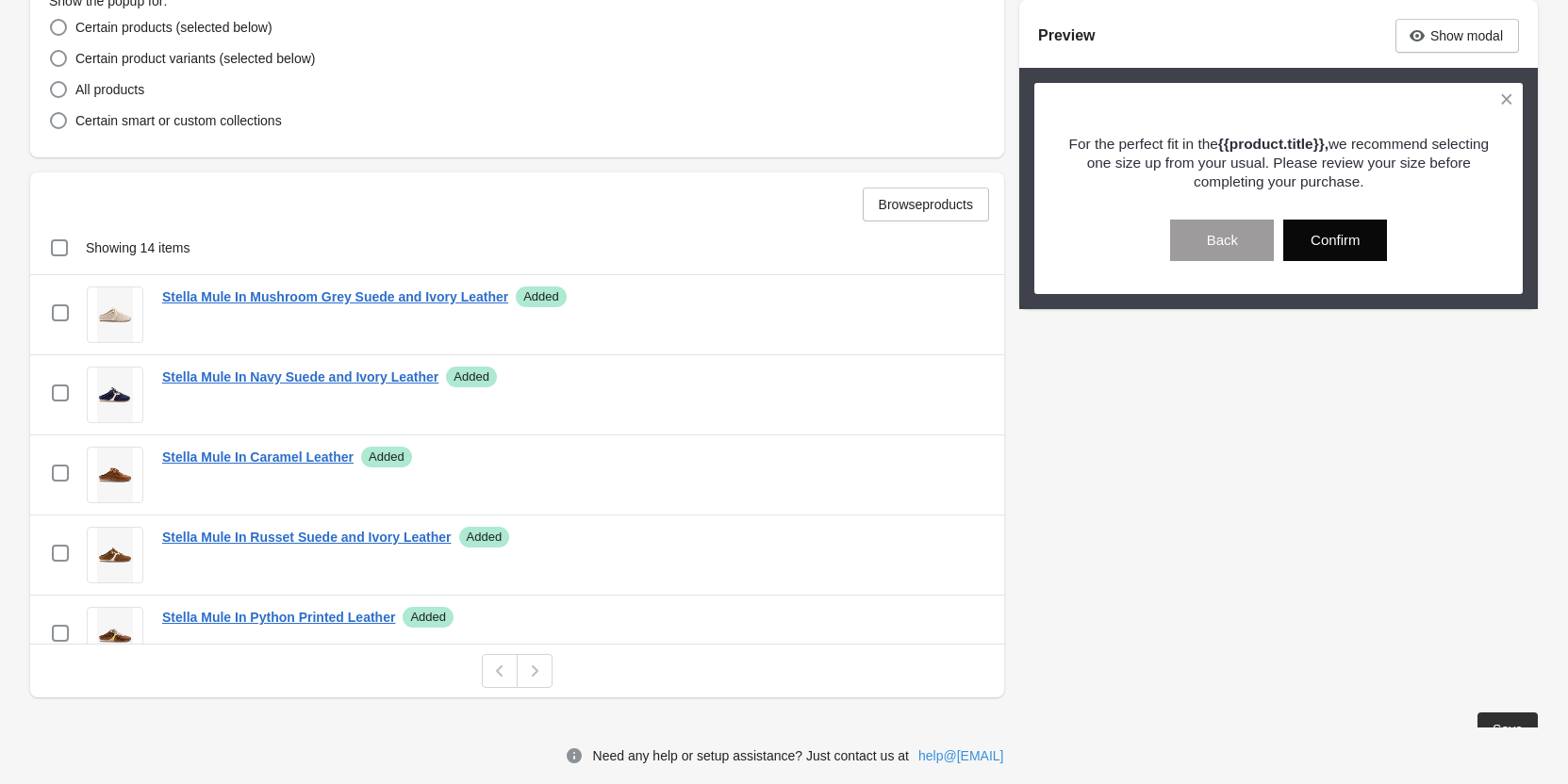 scroll, scrollTop: 0, scrollLeft: 0, axis: both 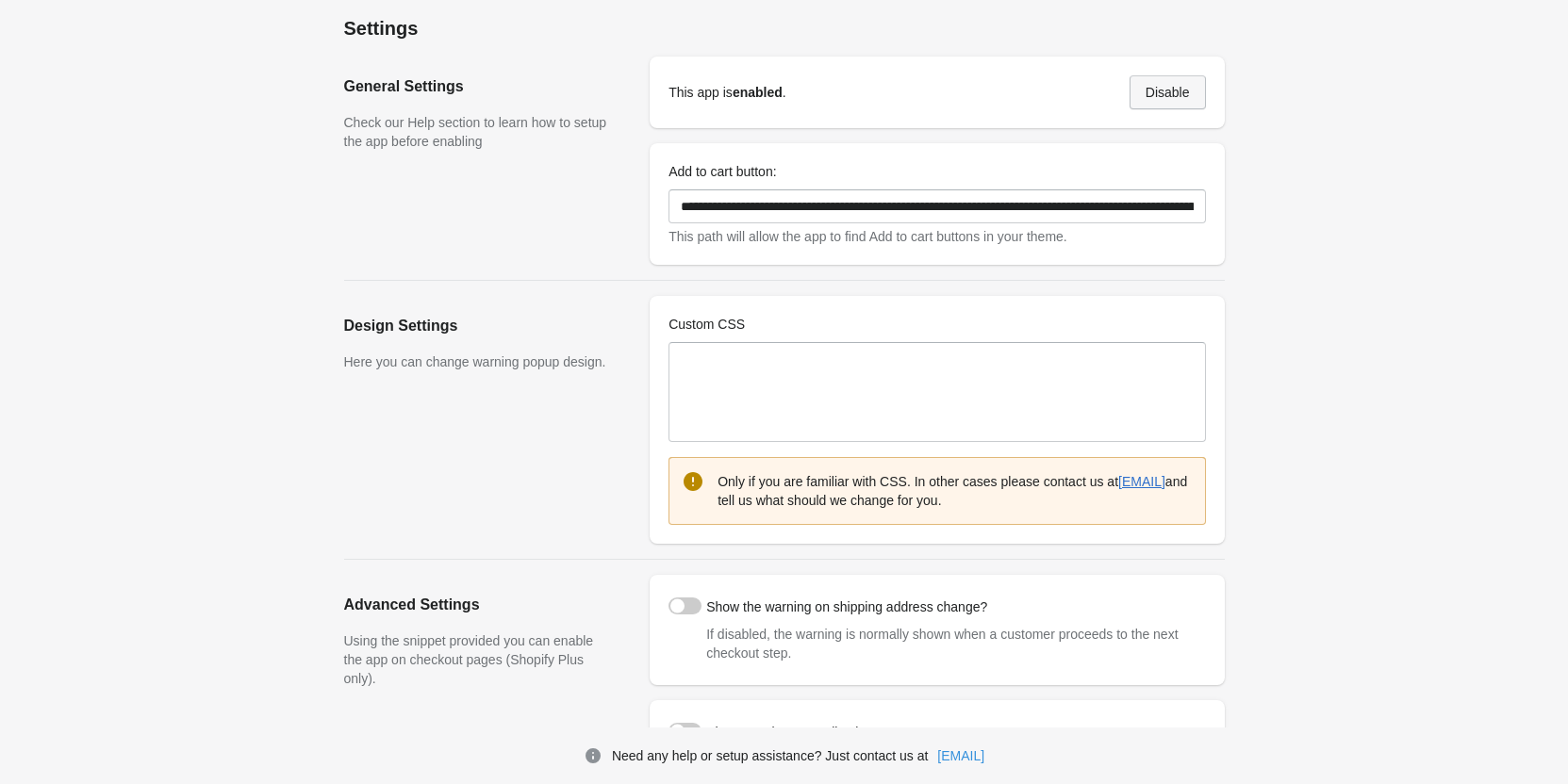 click on "Disable" at bounding box center (1167, 92) 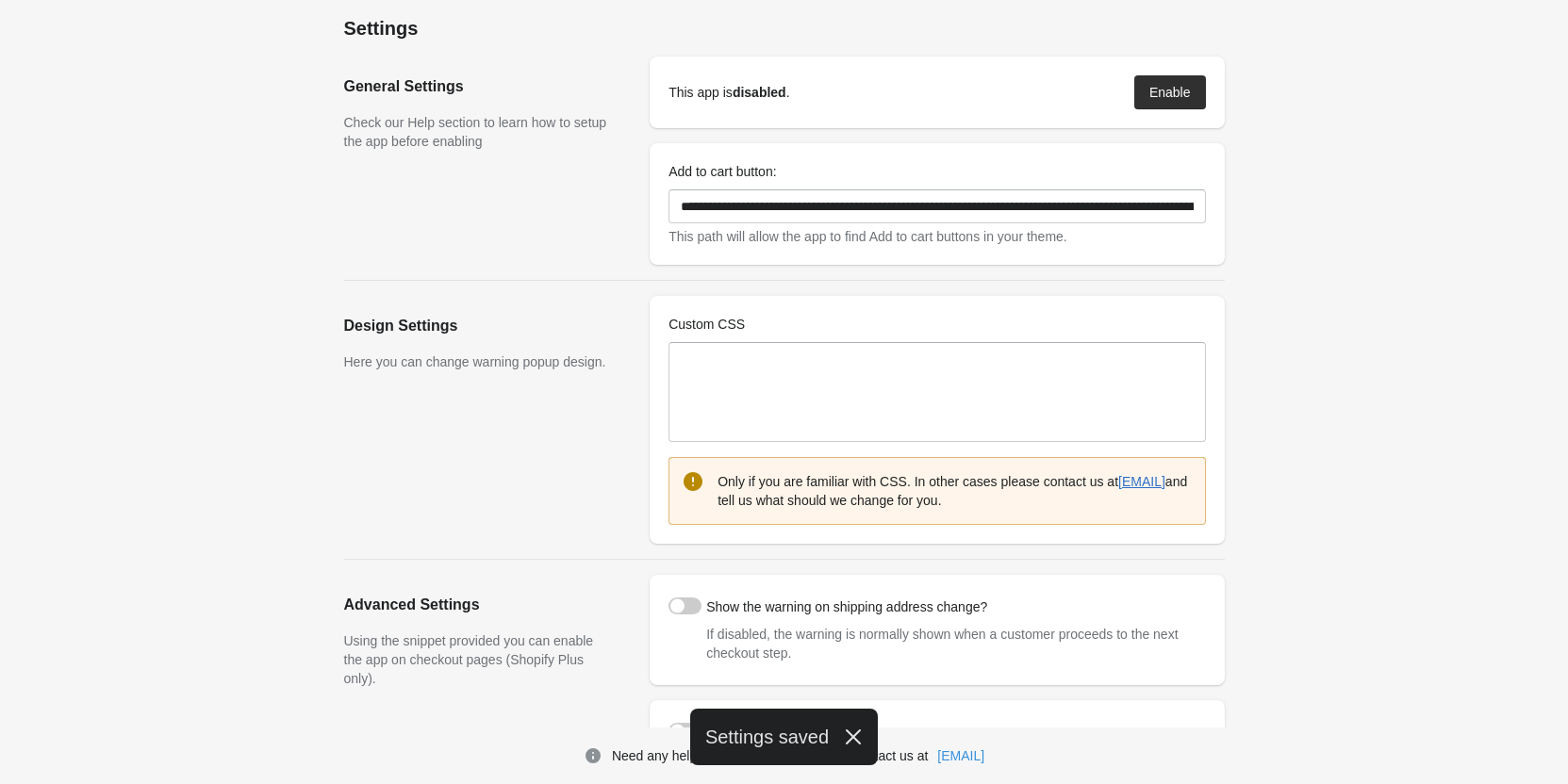 click on "Enable" at bounding box center [1170, 92] 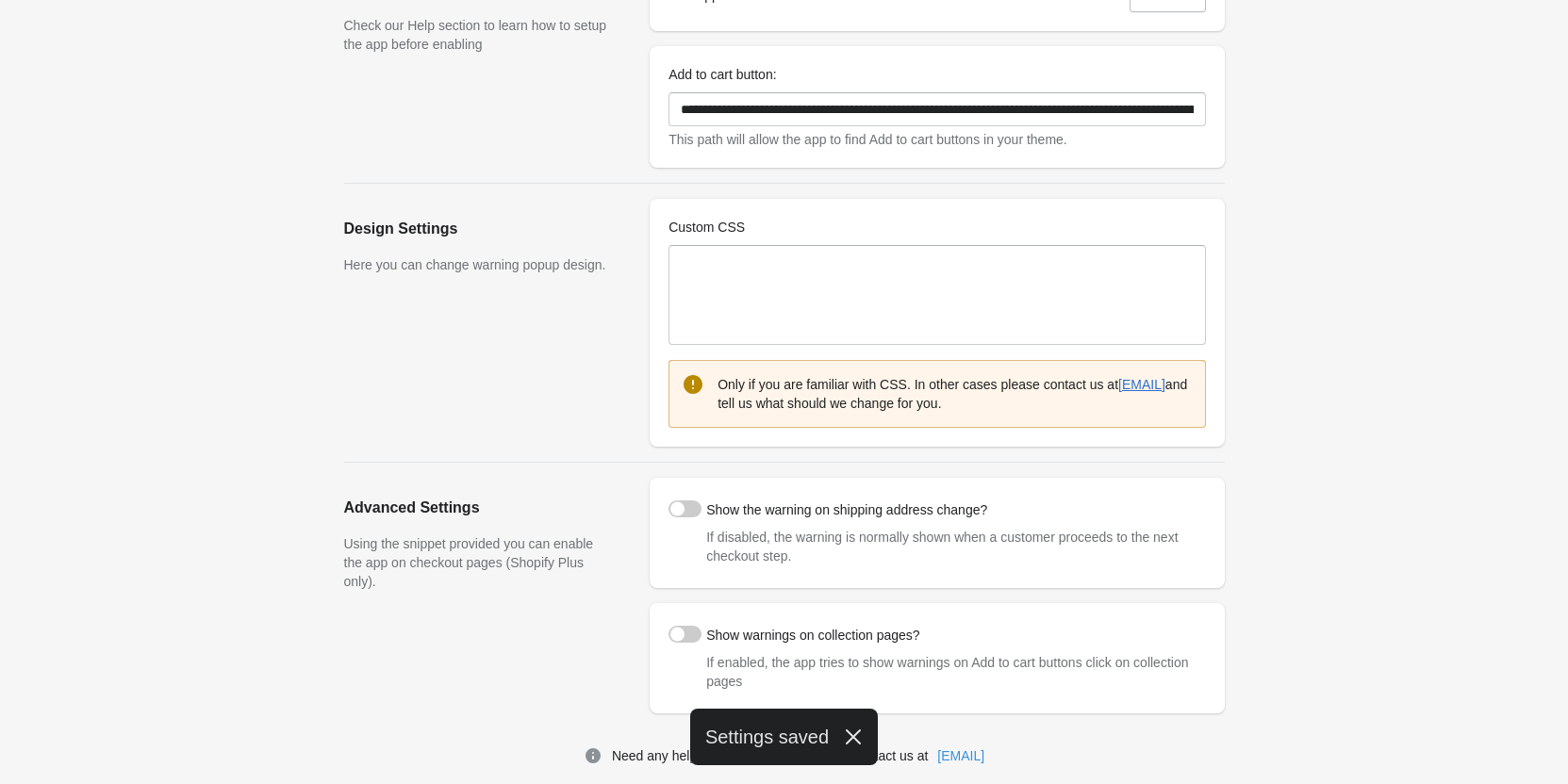 scroll, scrollTop: 156, scrollLeft: 0, axis: vertical 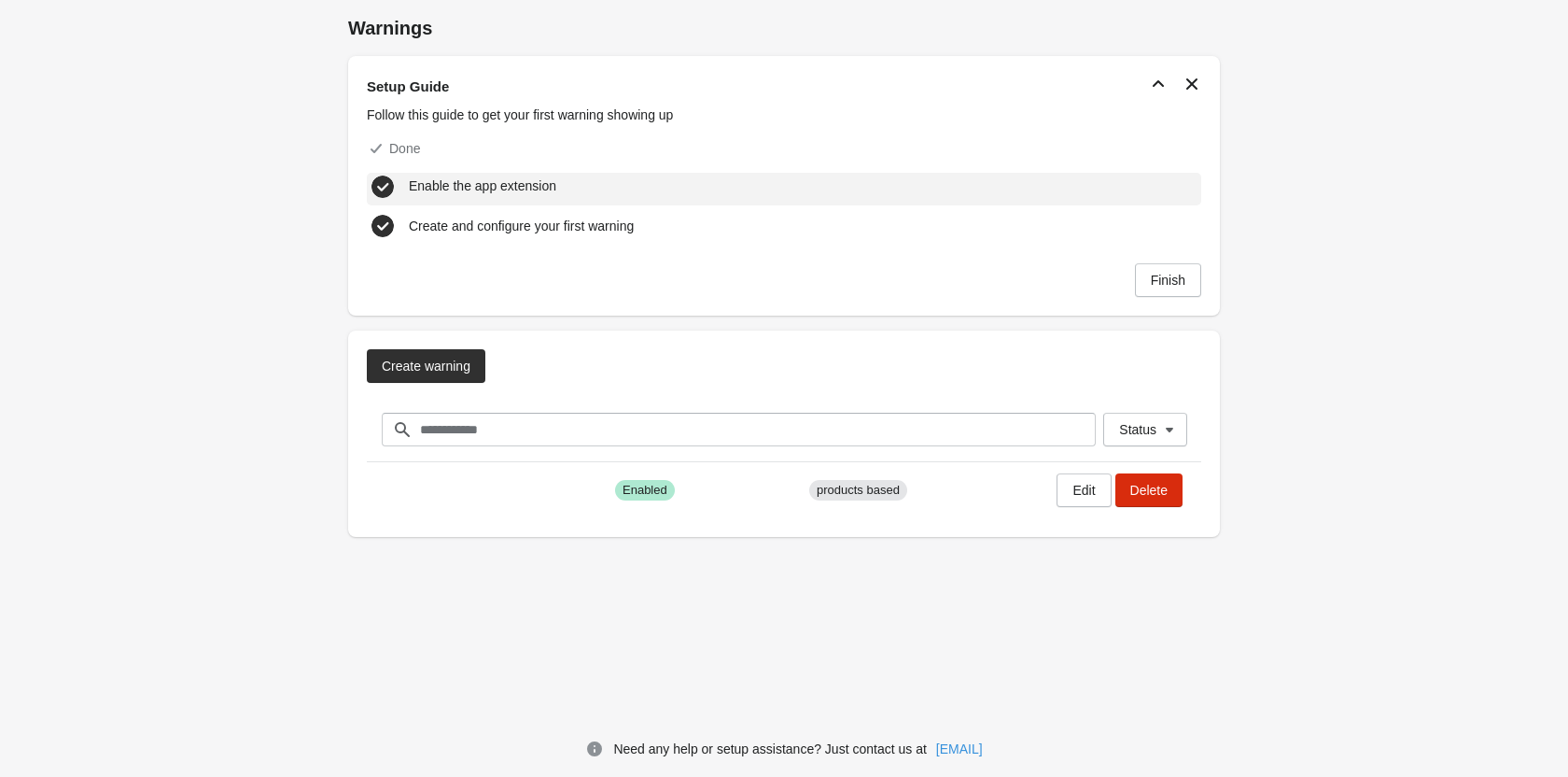 click on "Enable the app extension" at bounding box center (483, 186) 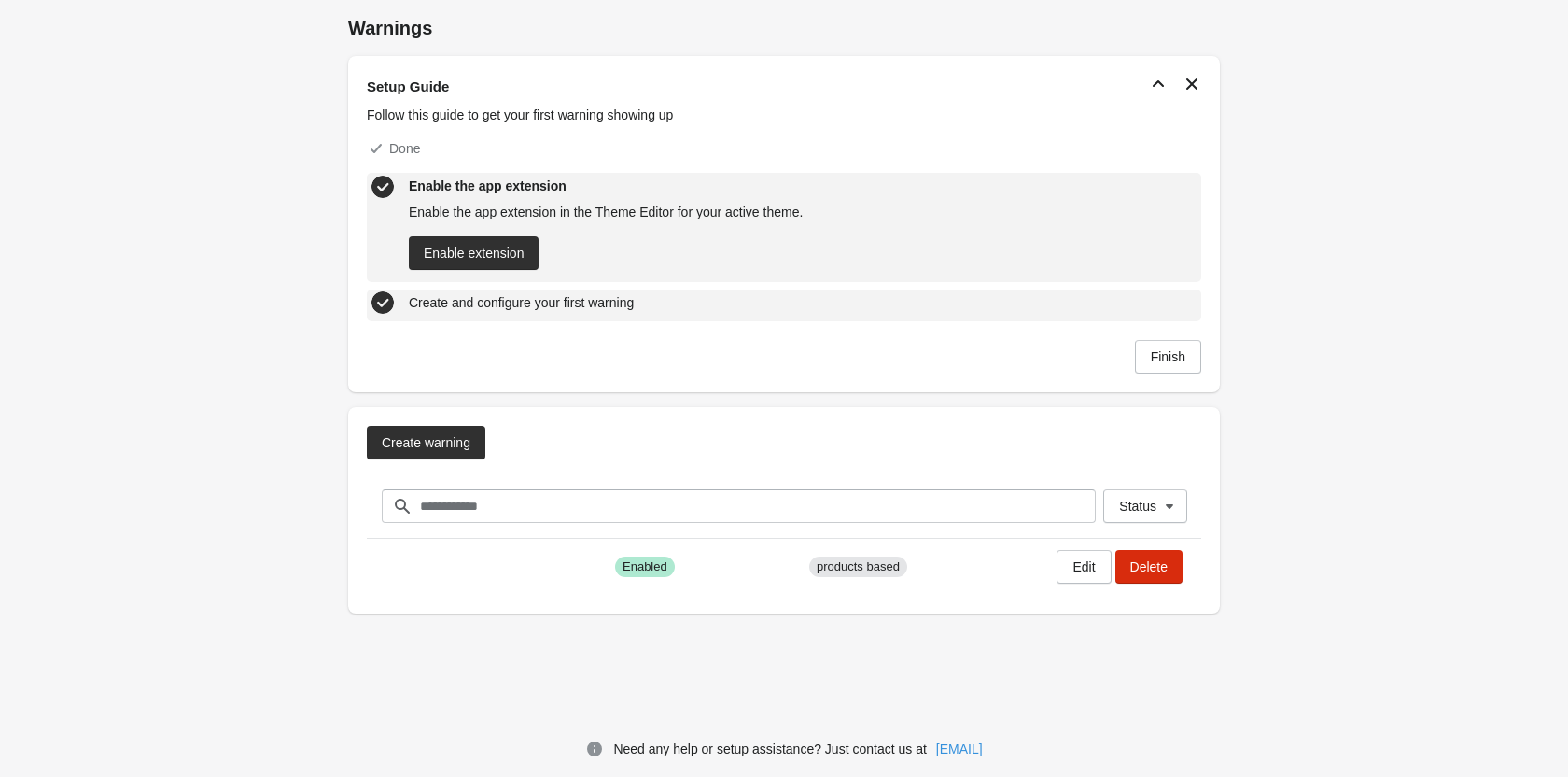 click on "Create and configure your first warning" at bounding box center (777, 298) 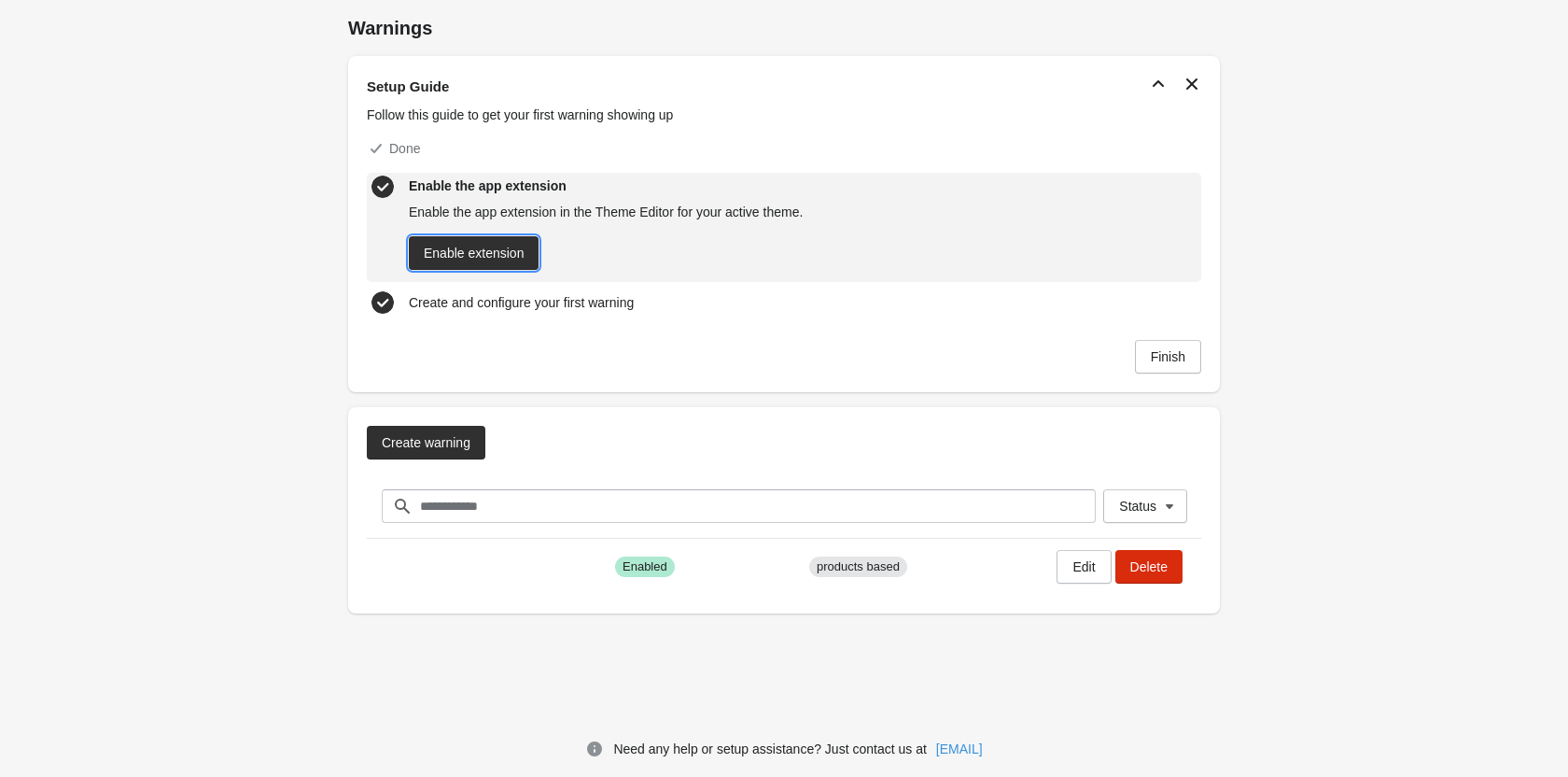 click on "Enable extension" at bounding box center [473, 253] 